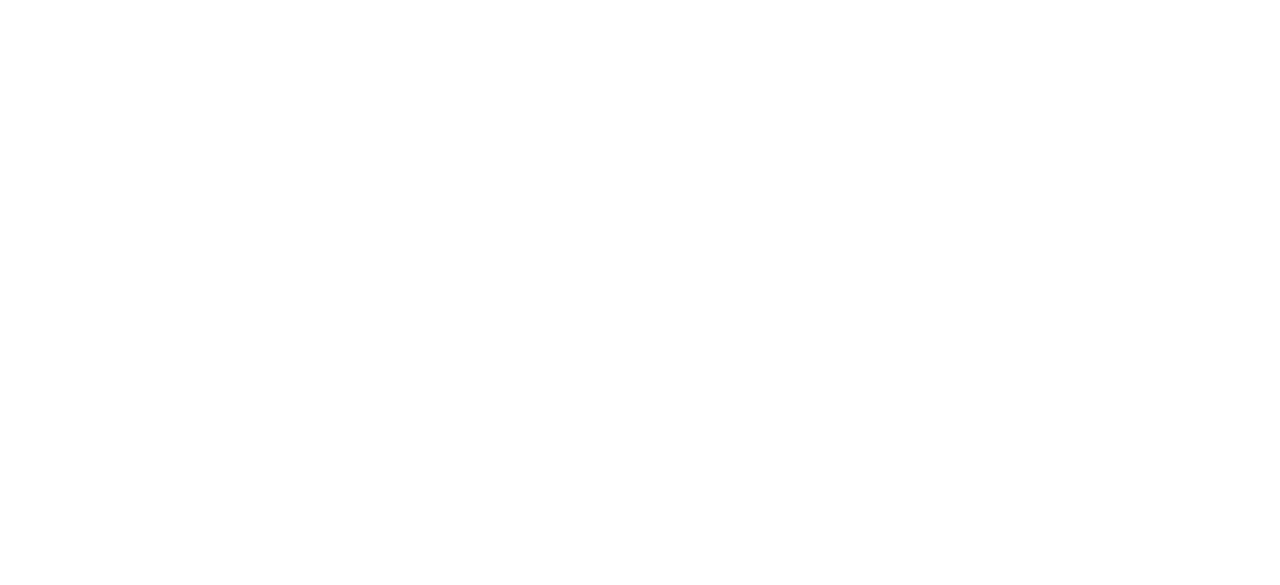 scroll, scrollTop: 0, scrollLeft: 0, axis: both 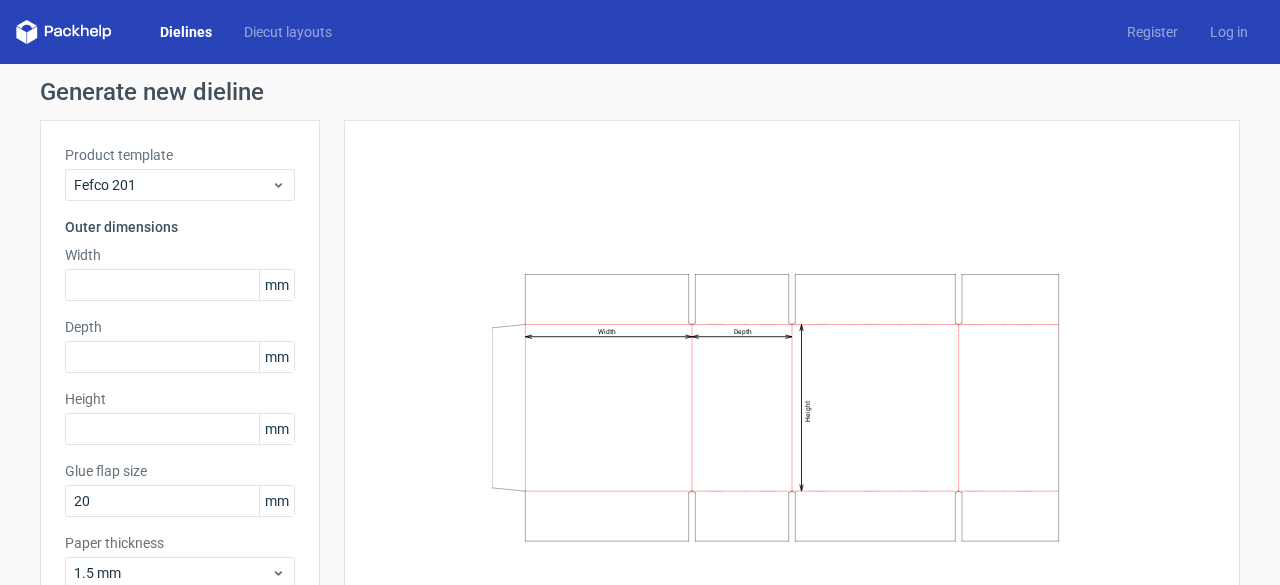 click on "Dielines" at bounding box center [186, 32] 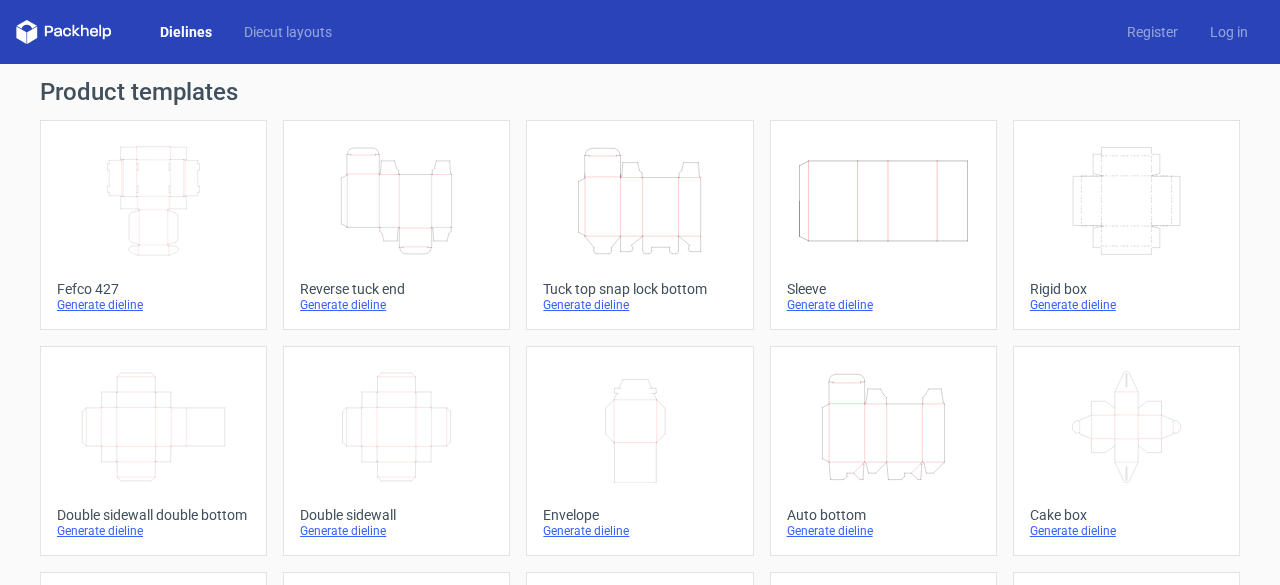 click on "Height   Depth   Width" 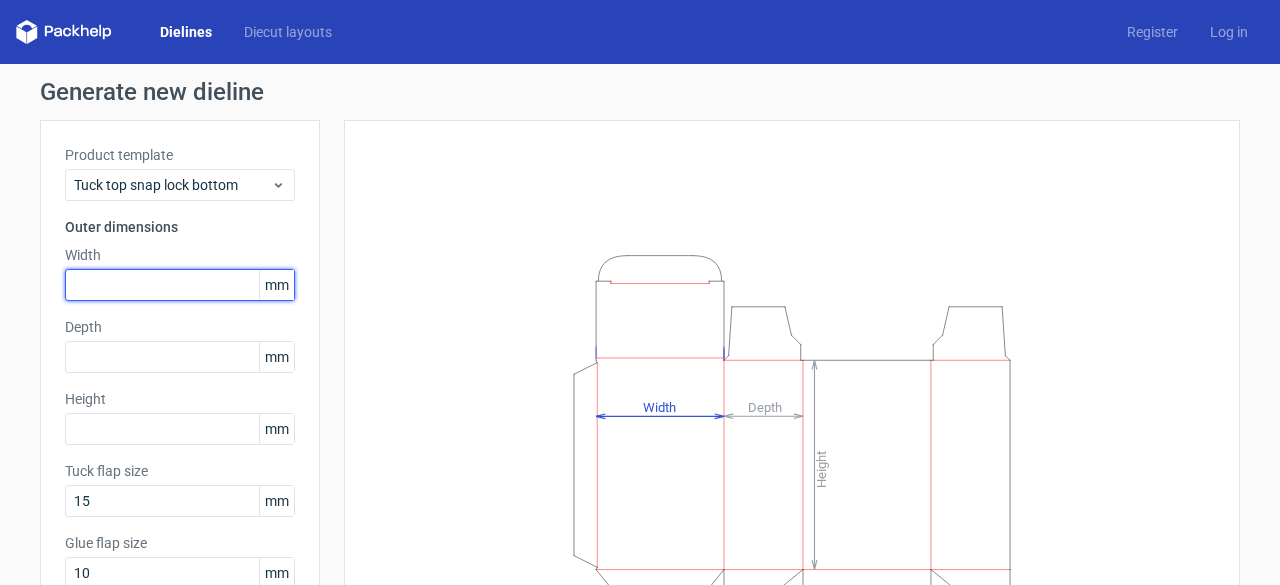 click at bounding box center (180, 285) 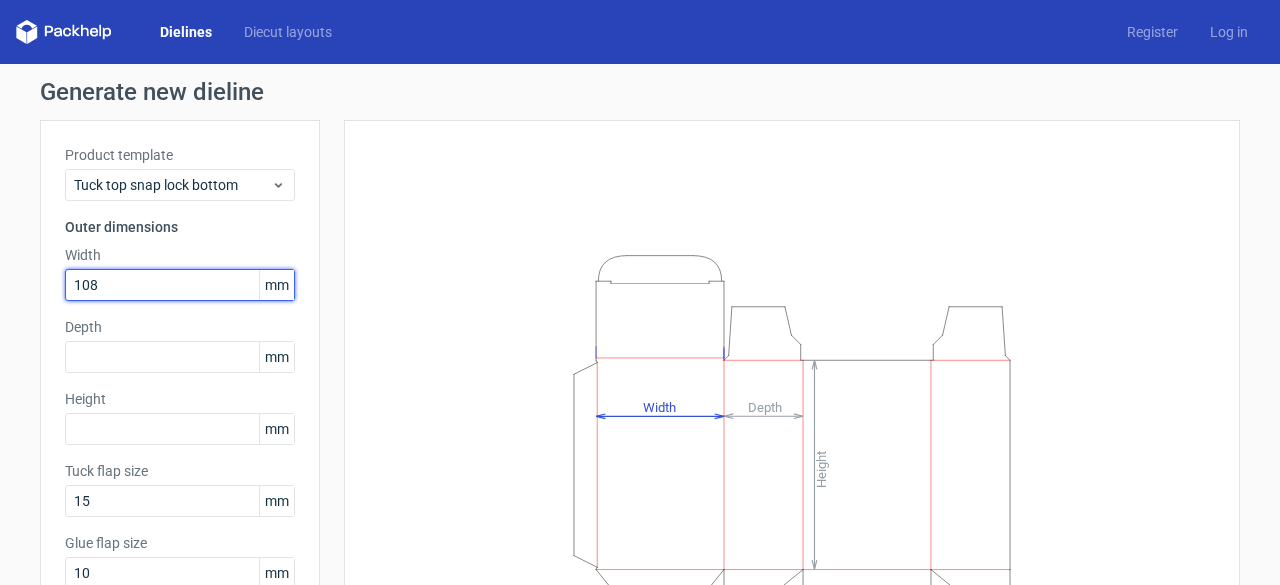type on "108" 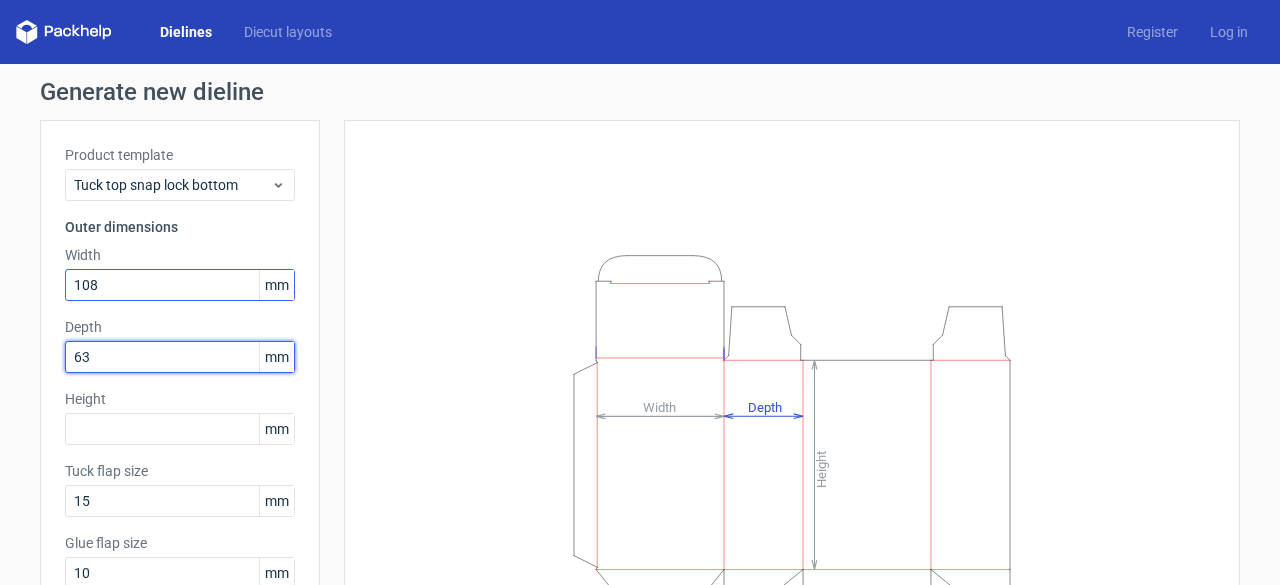 type on "63" 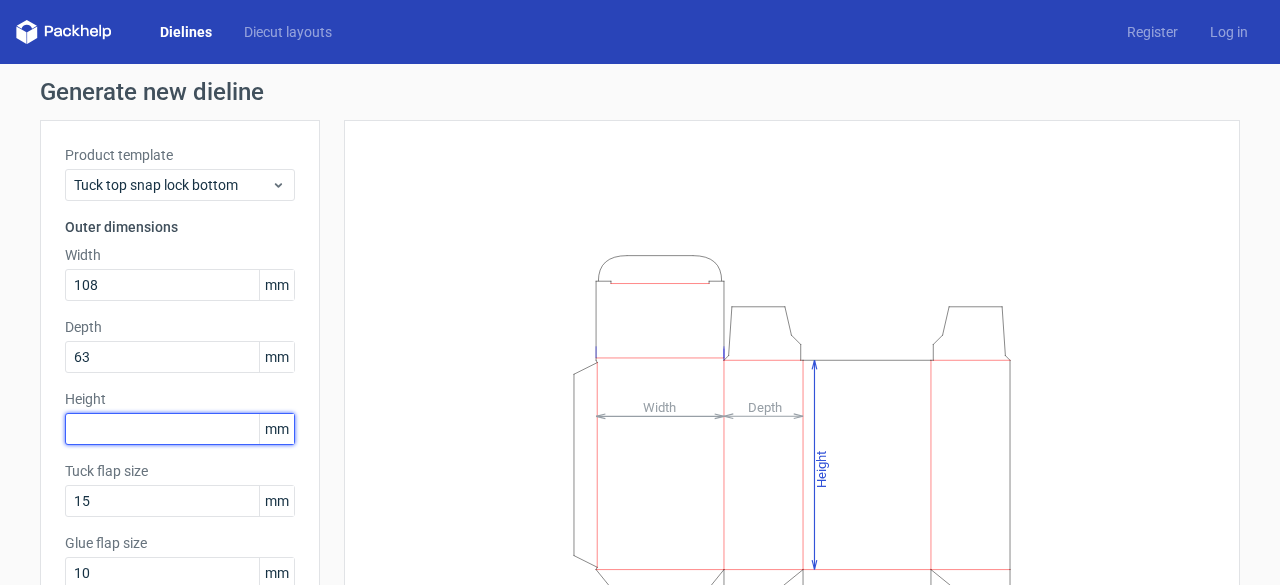 click at bounding box center (180, 429) 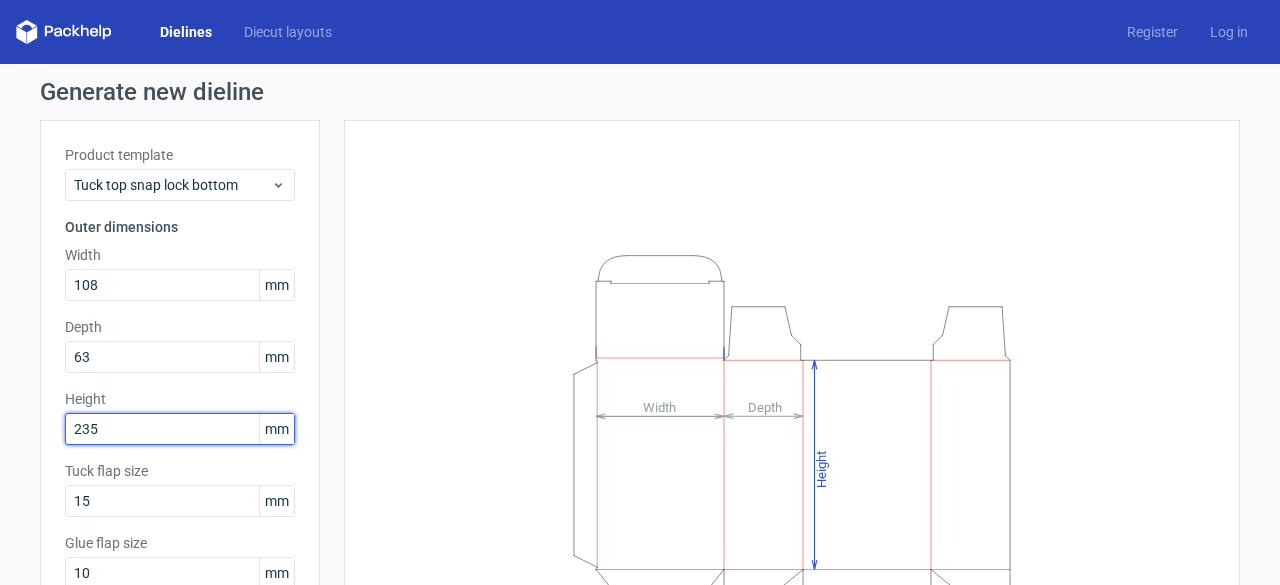 type on "235" 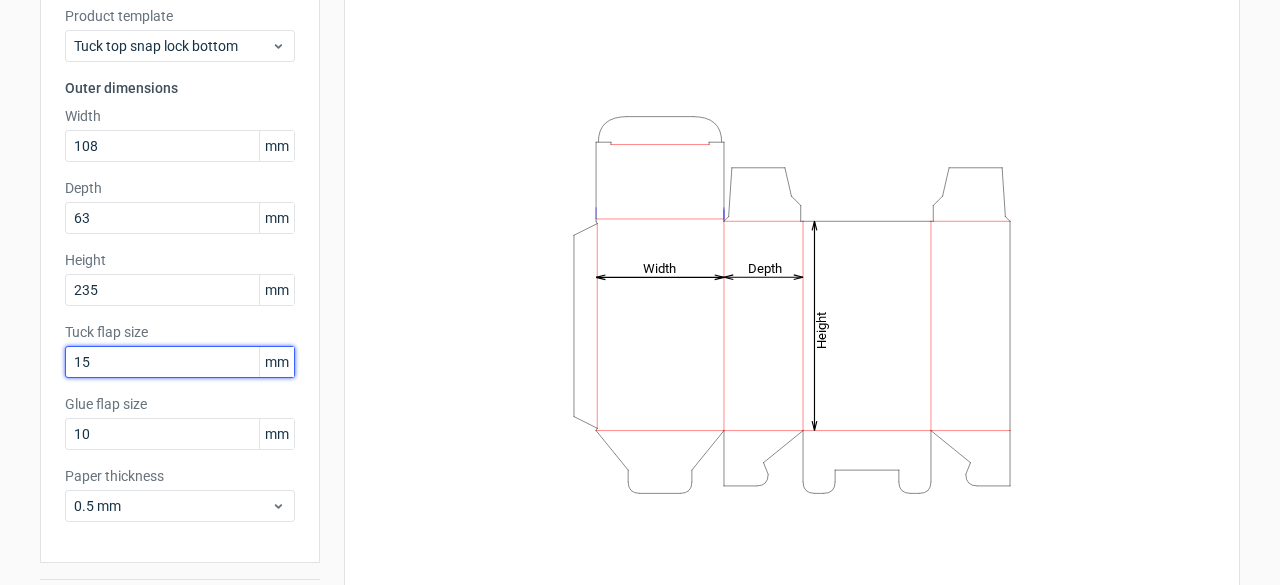 scroll, scrollTop: 196, scrollLeft: 0, axis: vertical 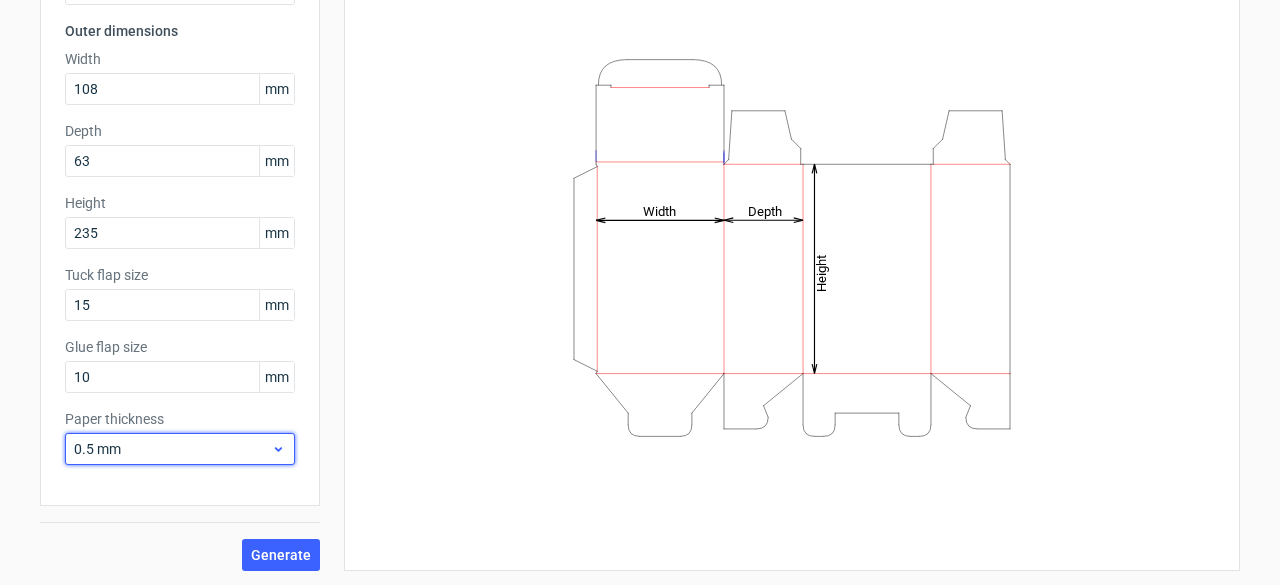 click 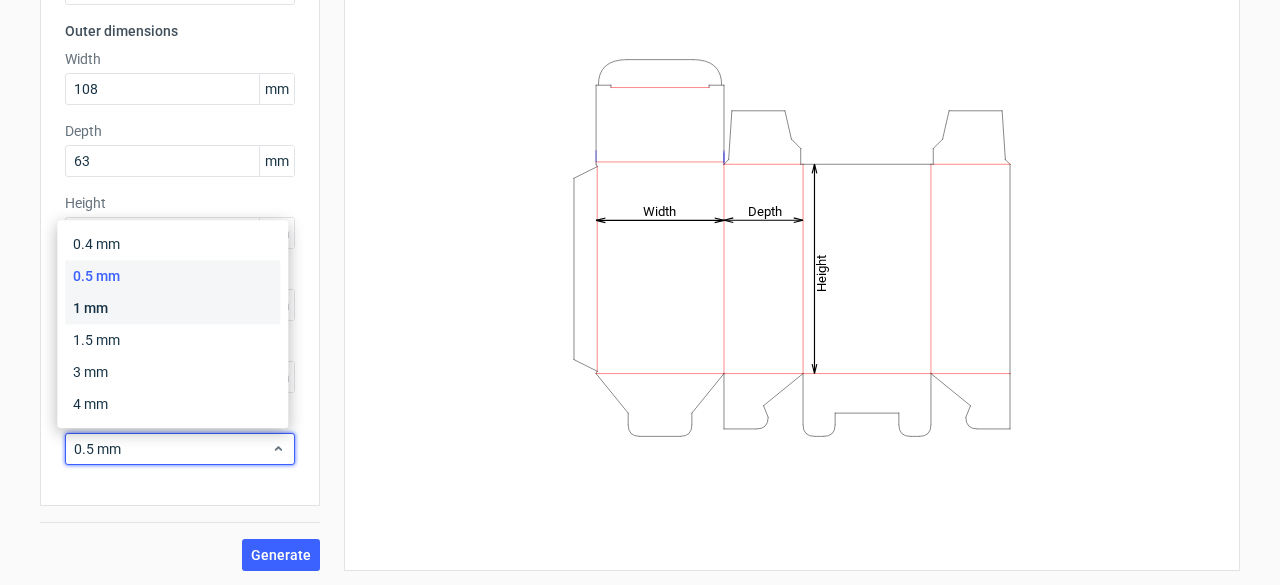 click on "1 mm" at bounding box center [172, 308] 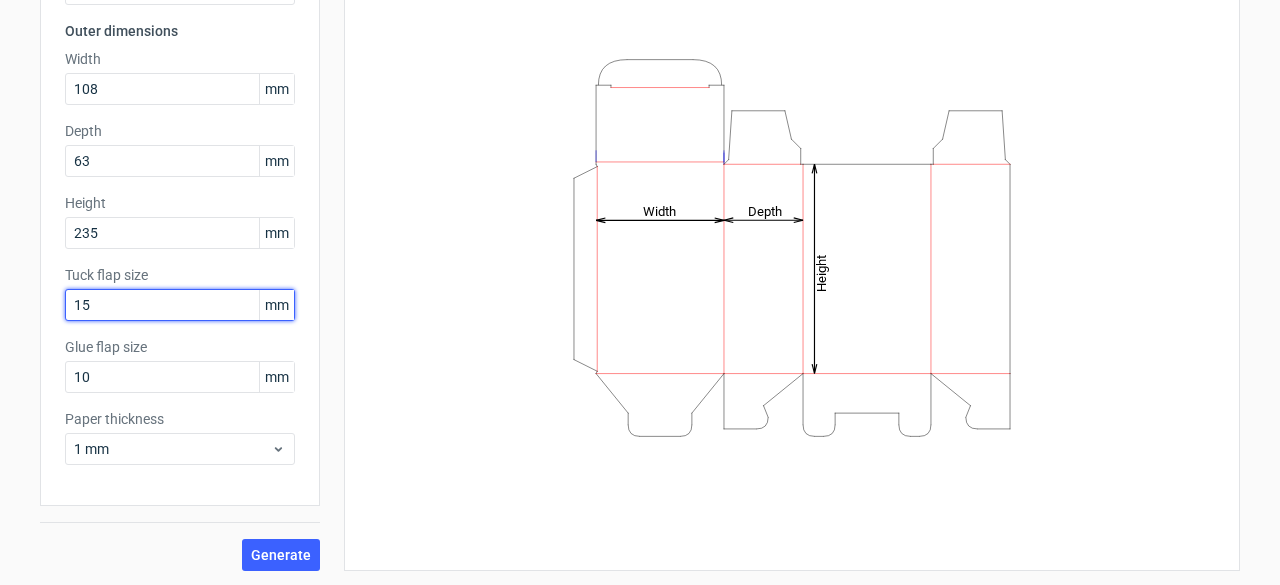 click on "15" at bounding box center (180, 305) 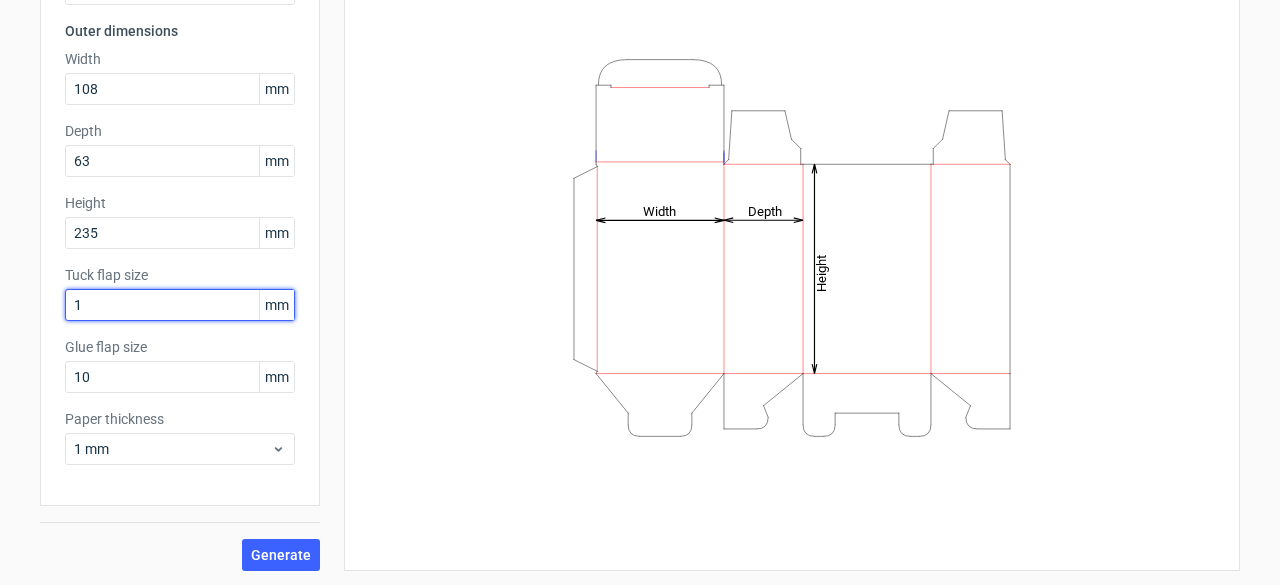 type on "1" 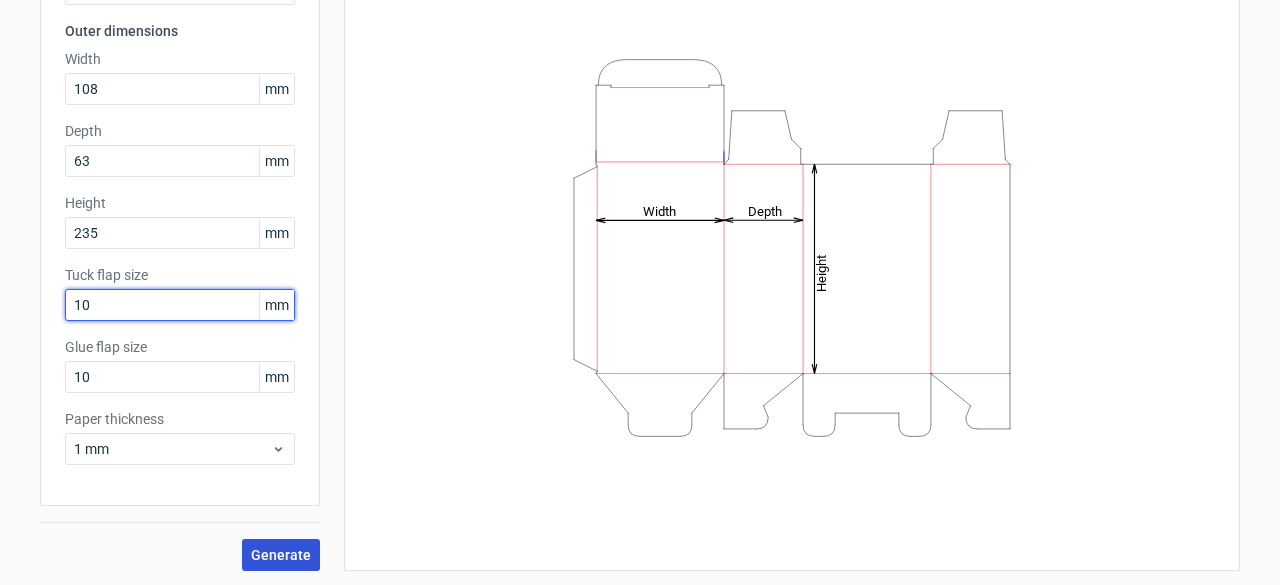 type on "10" 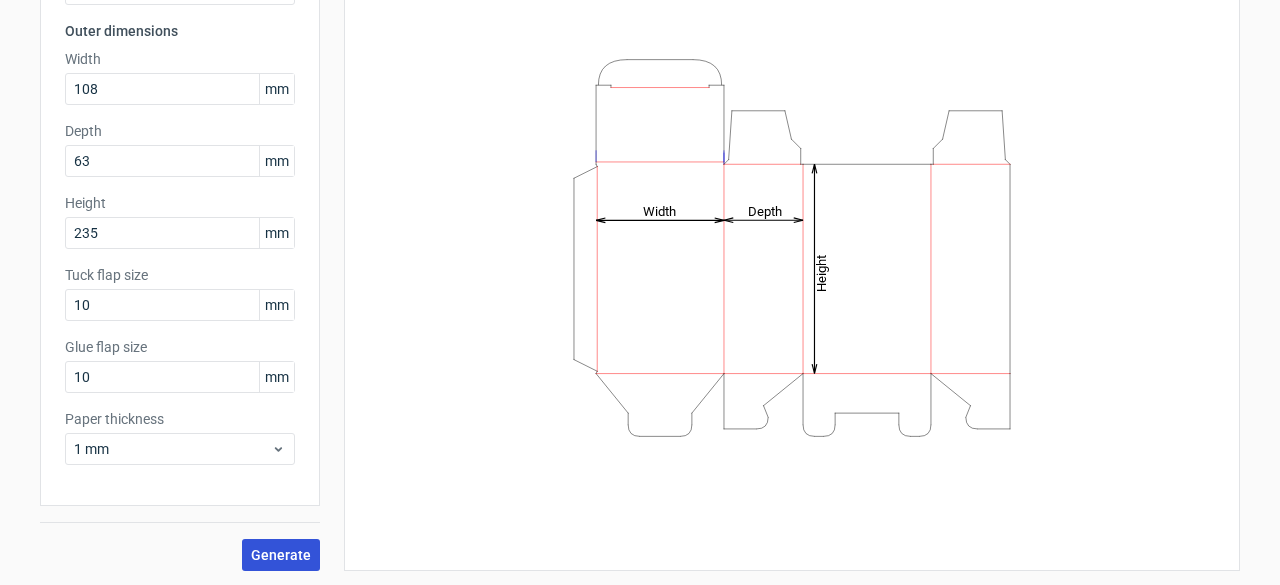 click on "Generate" at bounding box center (281, 555) 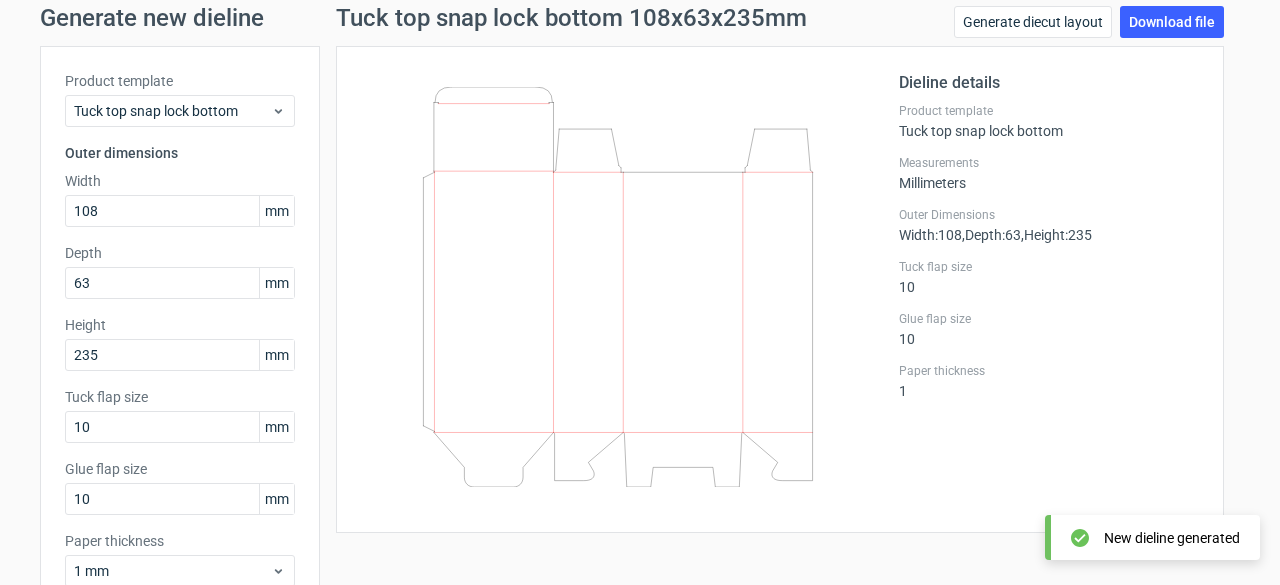 scroll, scrollTop: 0, scrollLeft: 0, axis: both 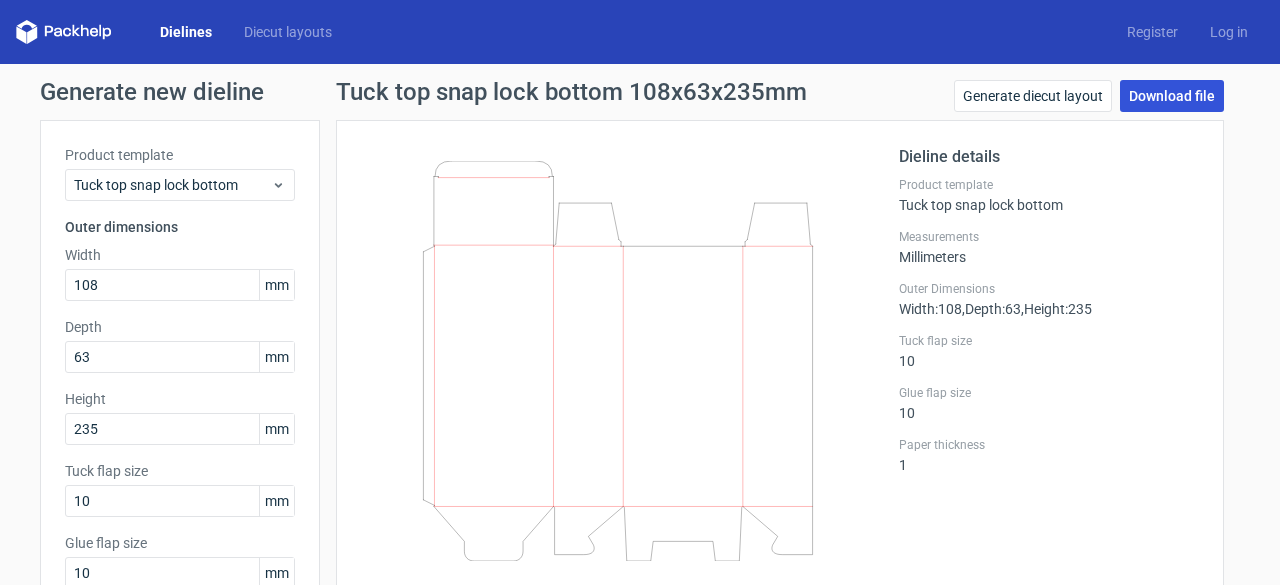 click on "Download file" at bounding box center (1172, 96) 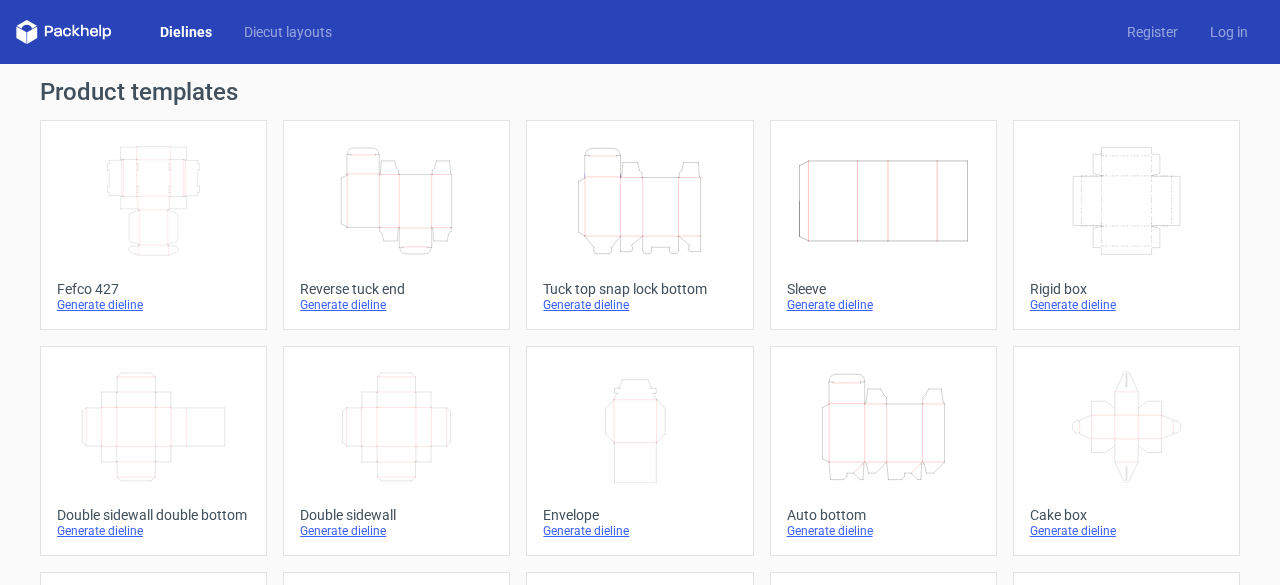 scroll, scrollTop: 0, scrollLeft: 0, axis: both 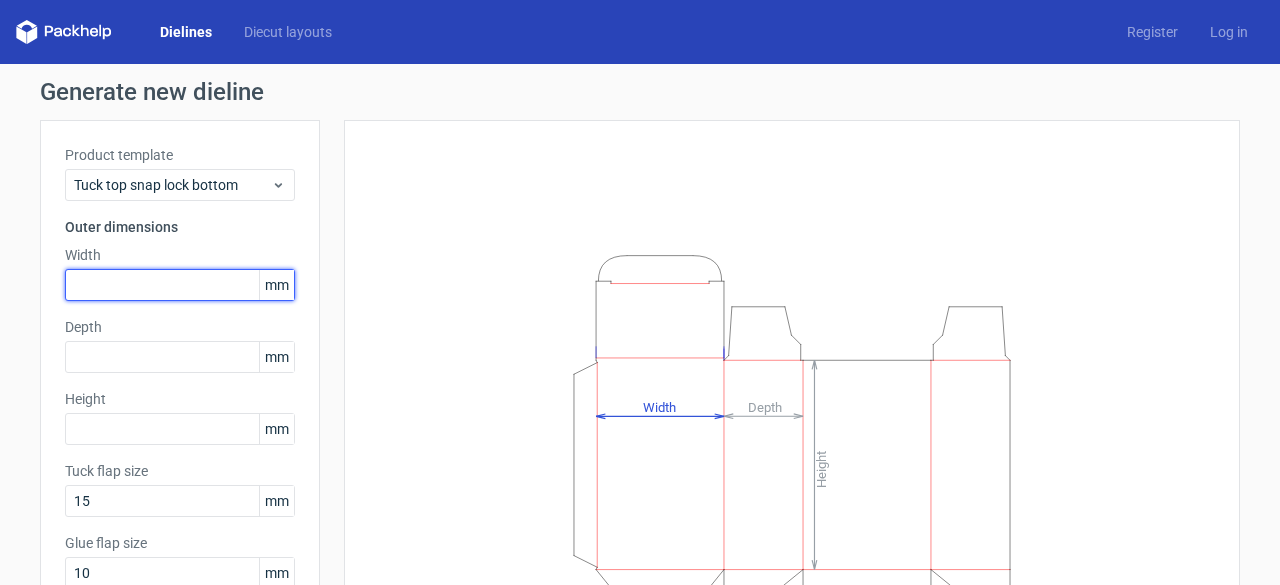 click at bounding box center (180, 285) 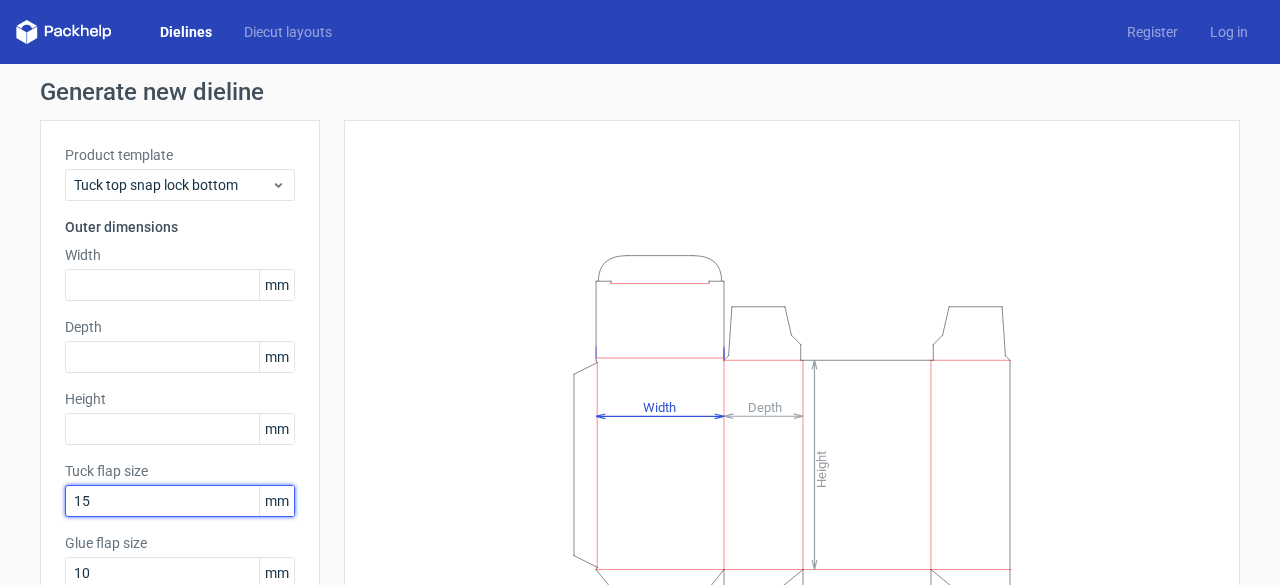 click on "15" at bounding box center [180, 501] 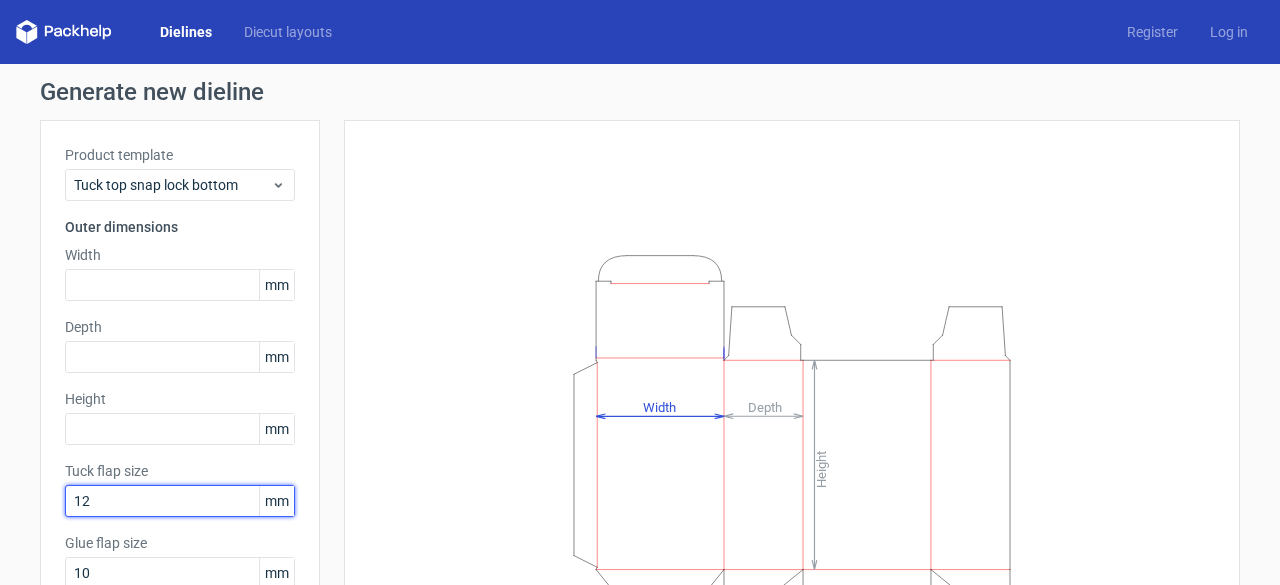 type on "12" 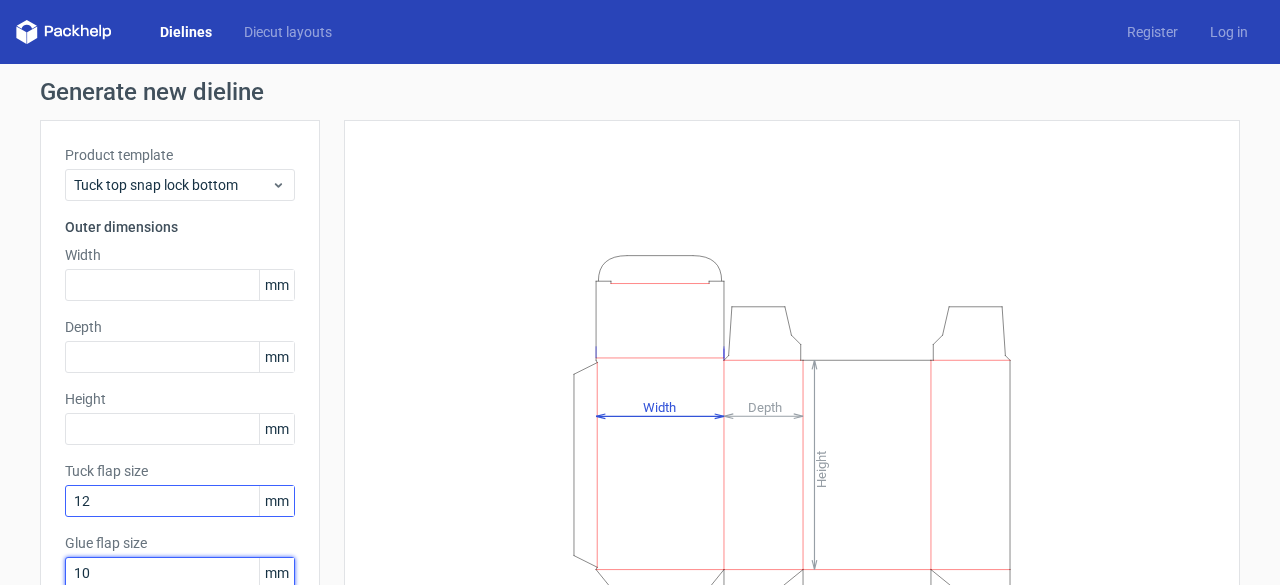 scroll, scrollTop: 3, scrollLeft: 0, axis: vertical 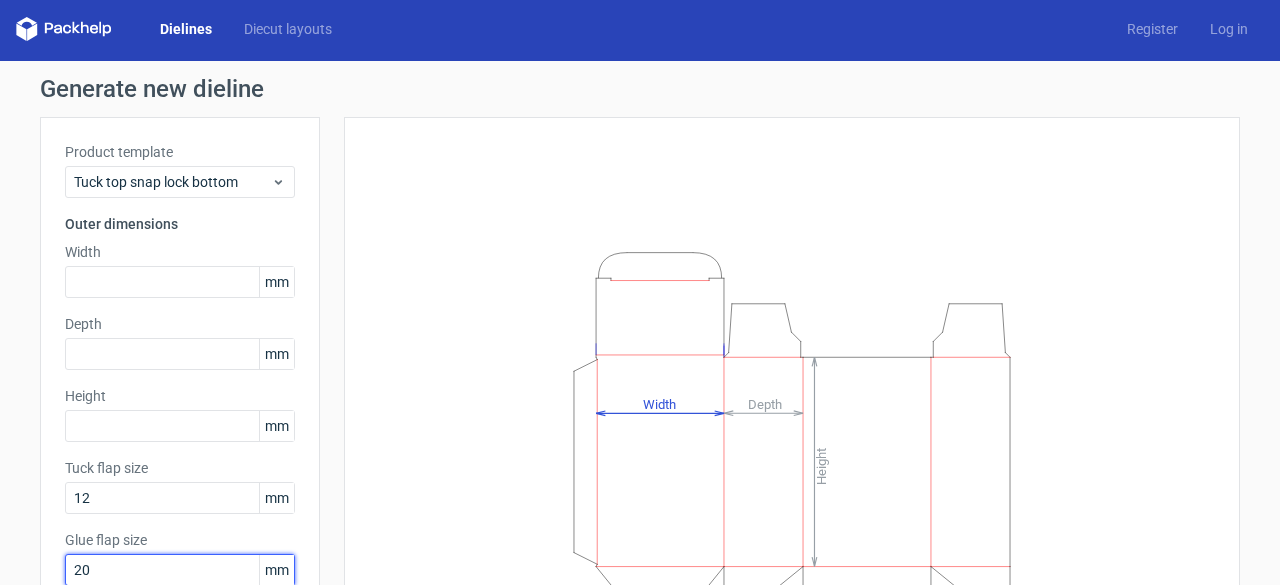 type on "20" 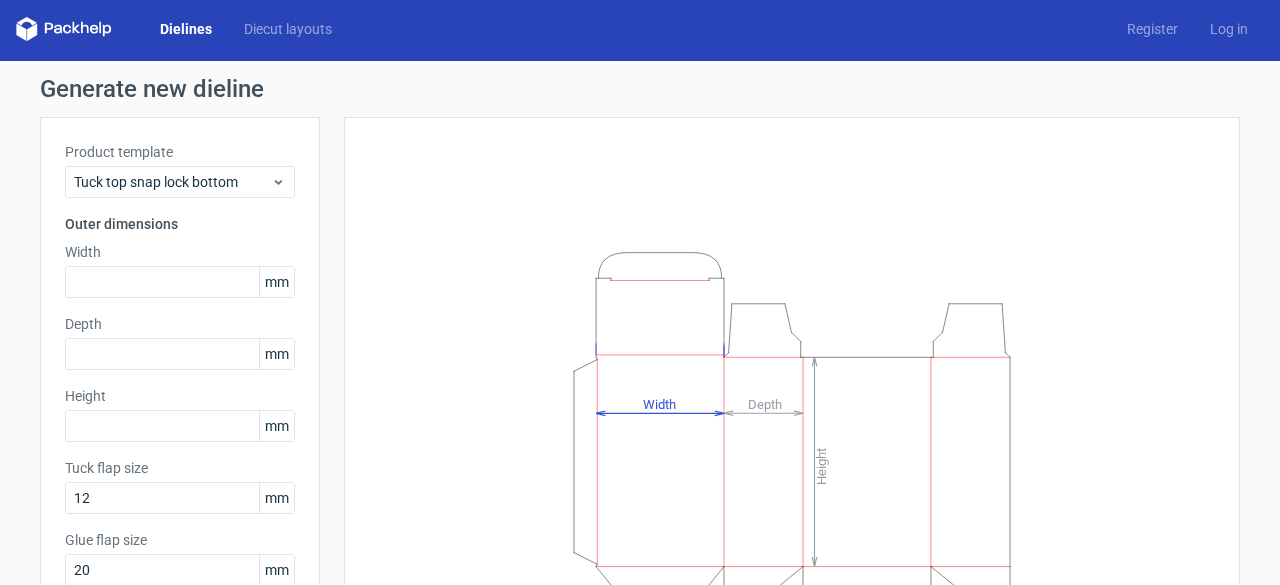 scroll, scrollTop: 196, scrollLeft: 0, axis: vertical 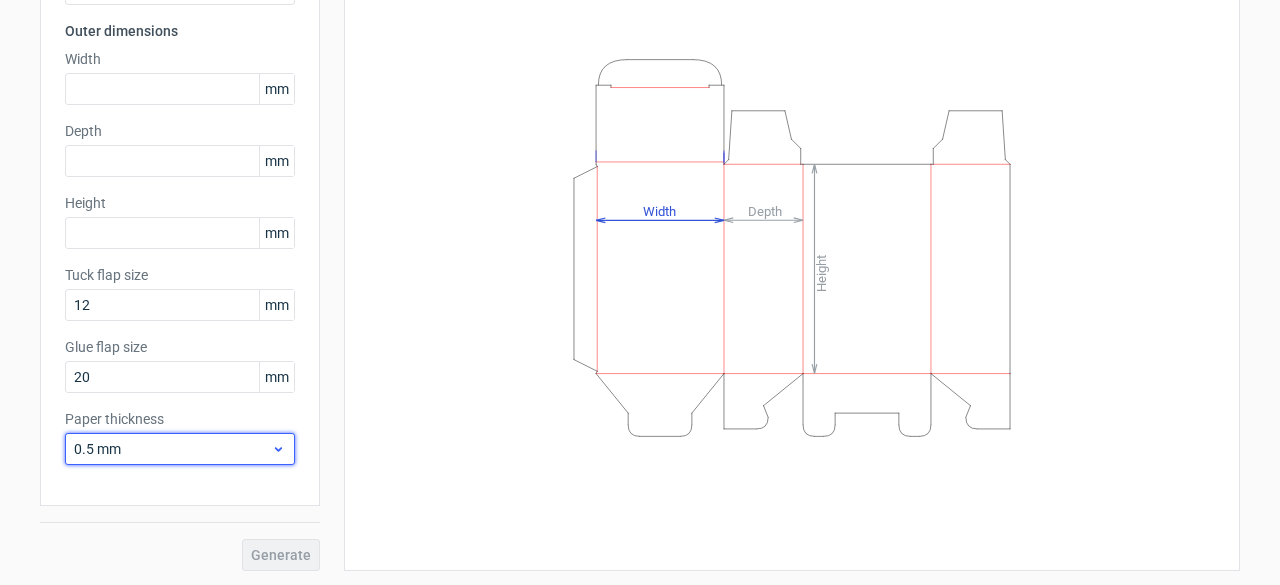 click 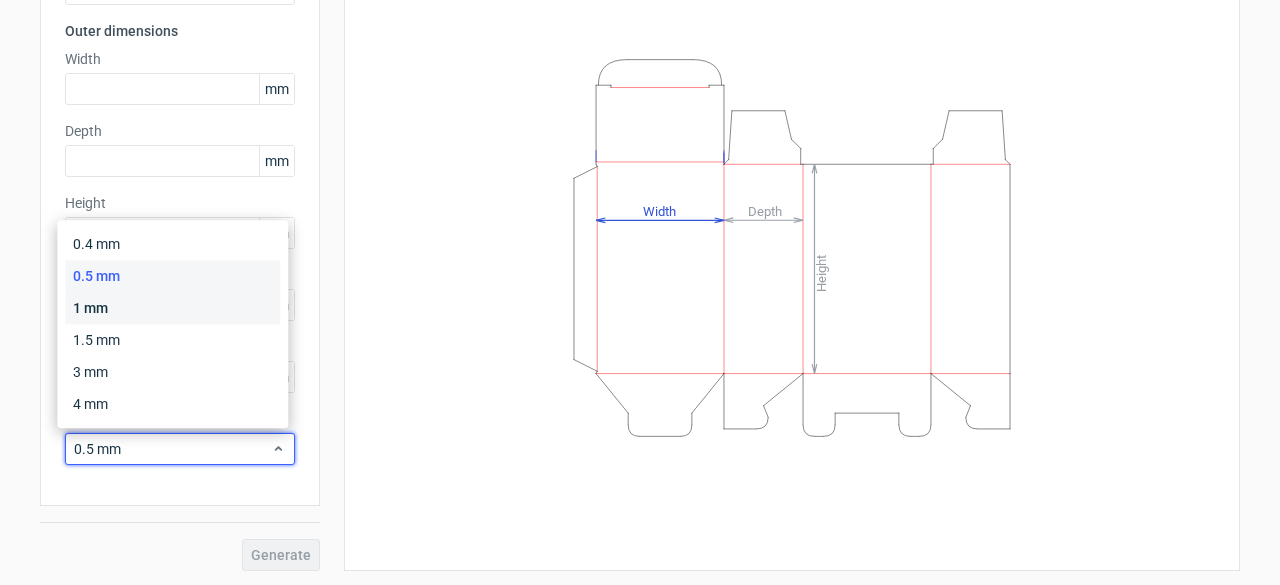 click on "1 mm" at bounding box center (172, 308) 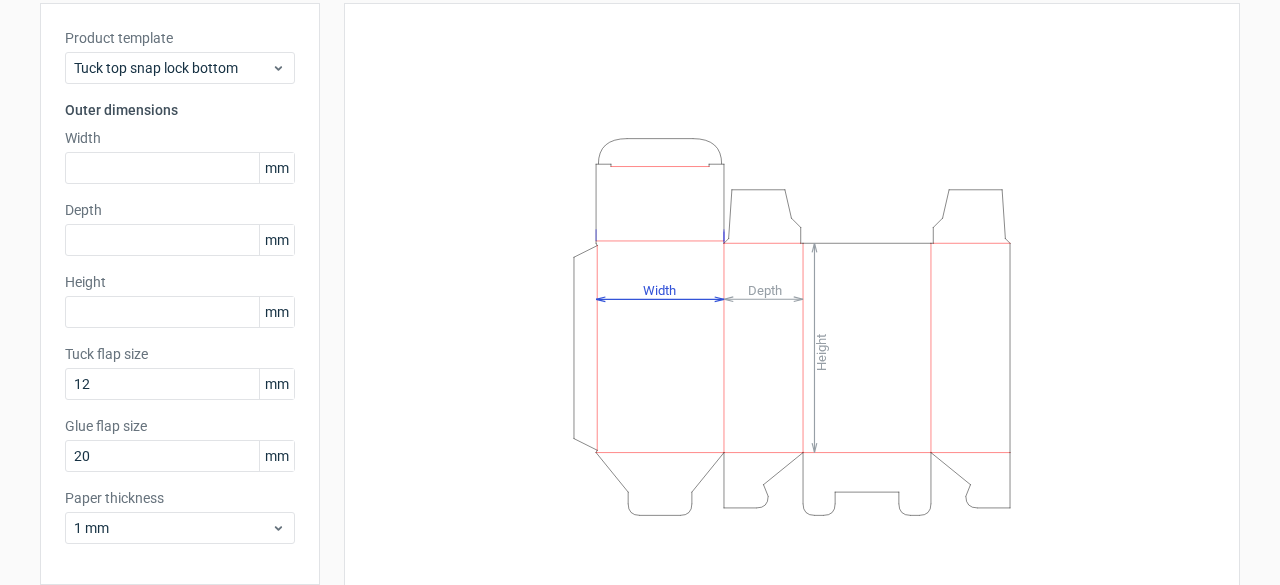 scroll, scrollTop: 57, scrollLeft: 0, axis: vertical 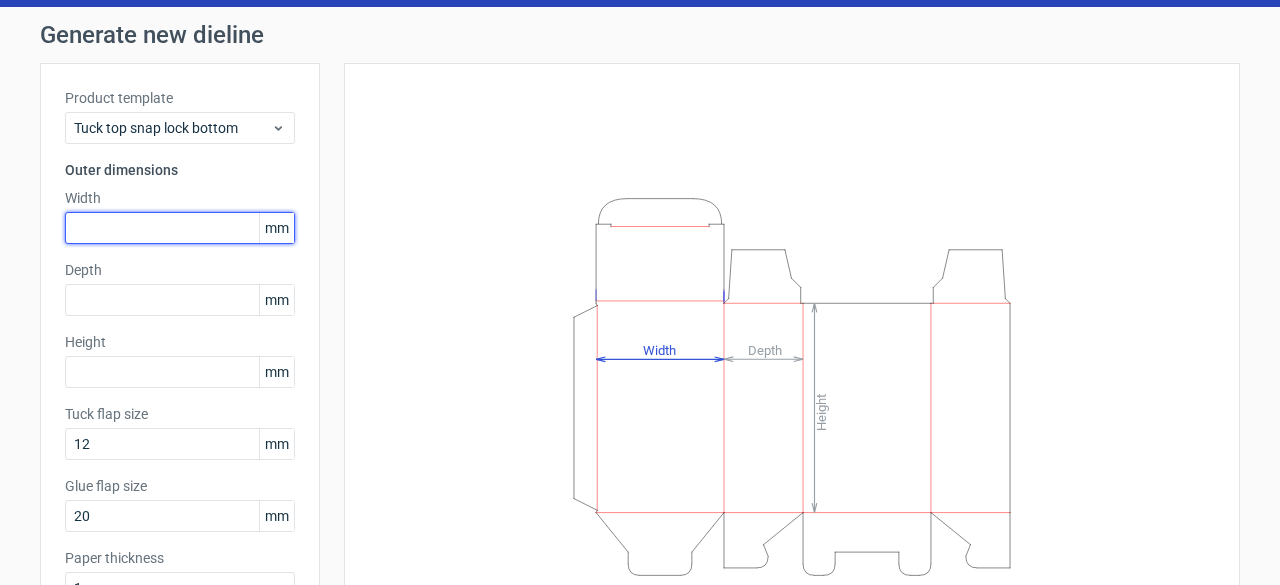 click at bounding box center (180, 228) 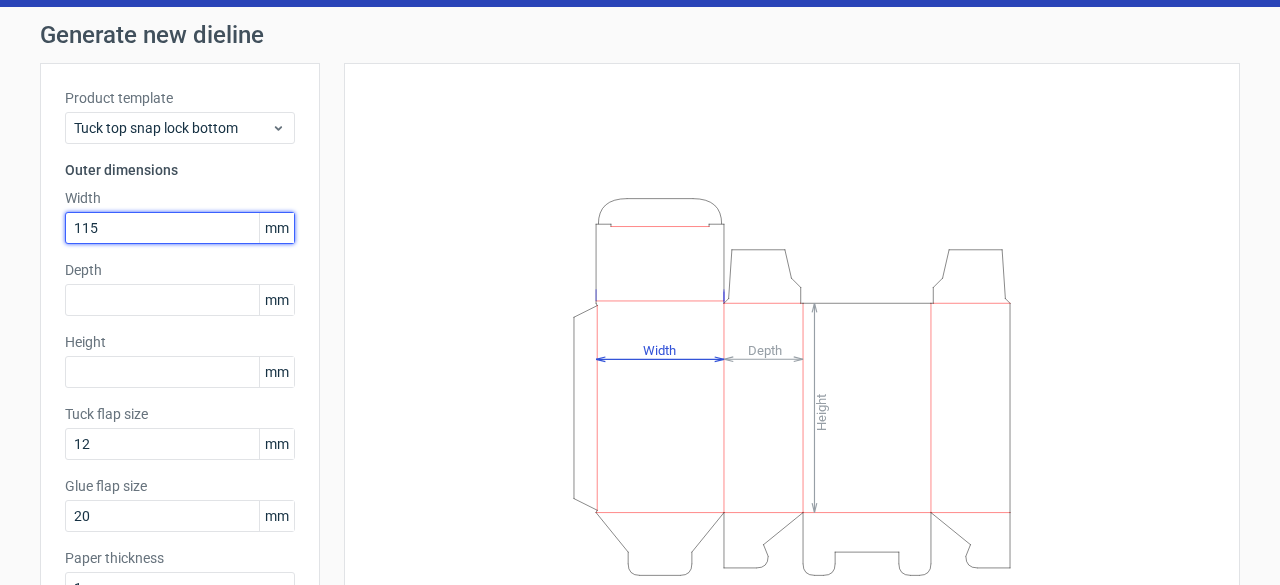 type on "115" 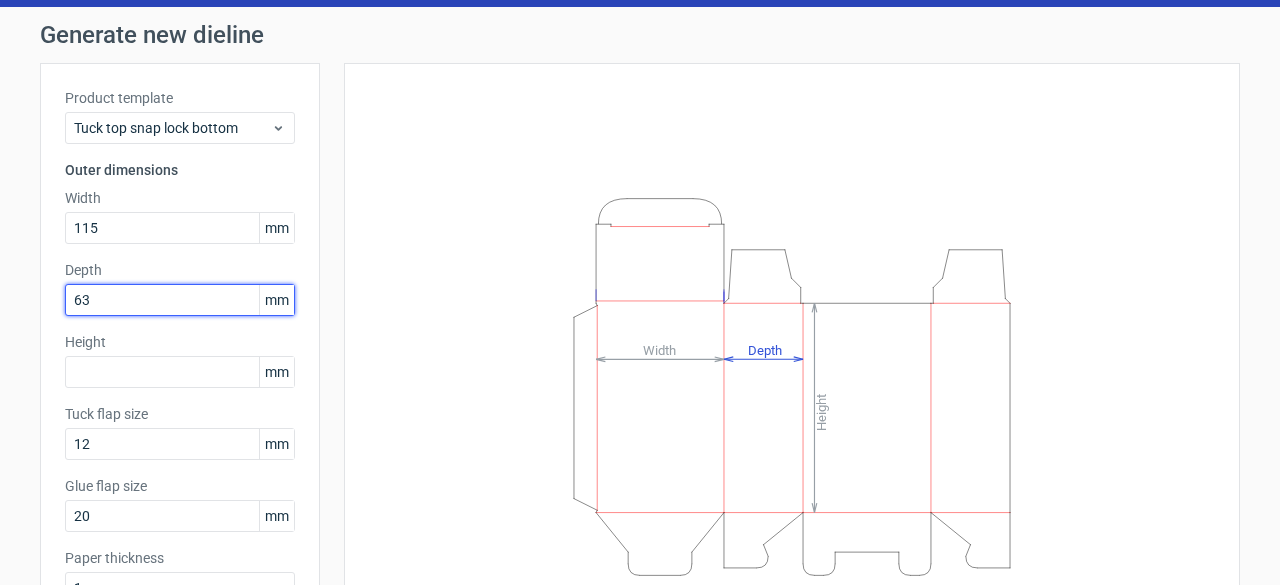 type on "63" 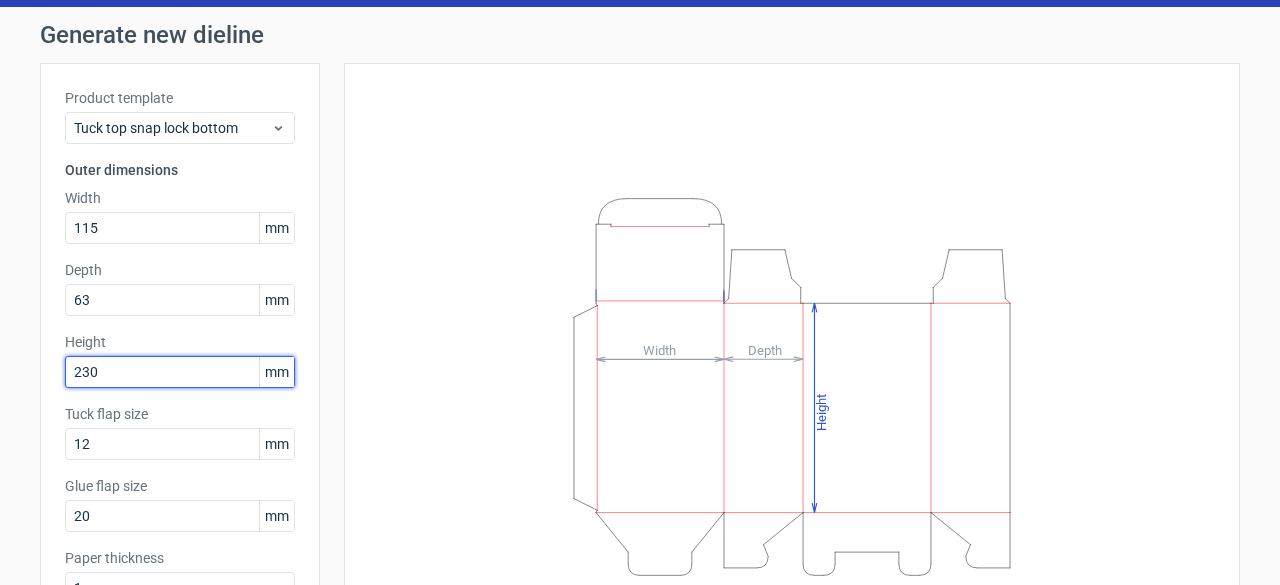 scroll, scrollTop: 196, scrollLeft: 0, axis: vertical 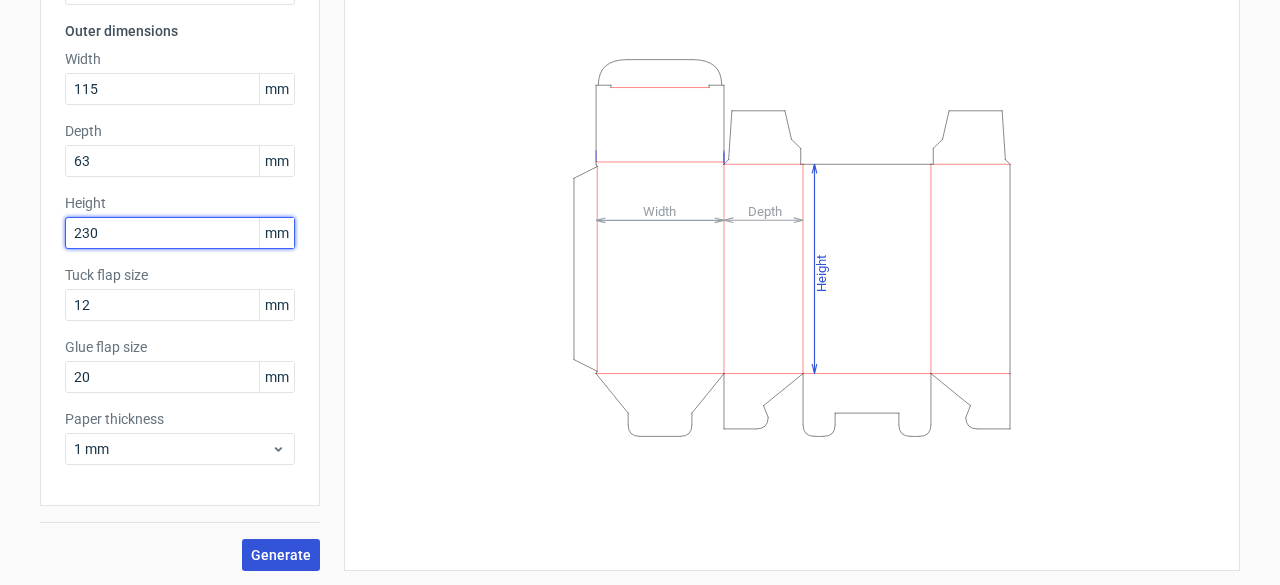 type on "230" 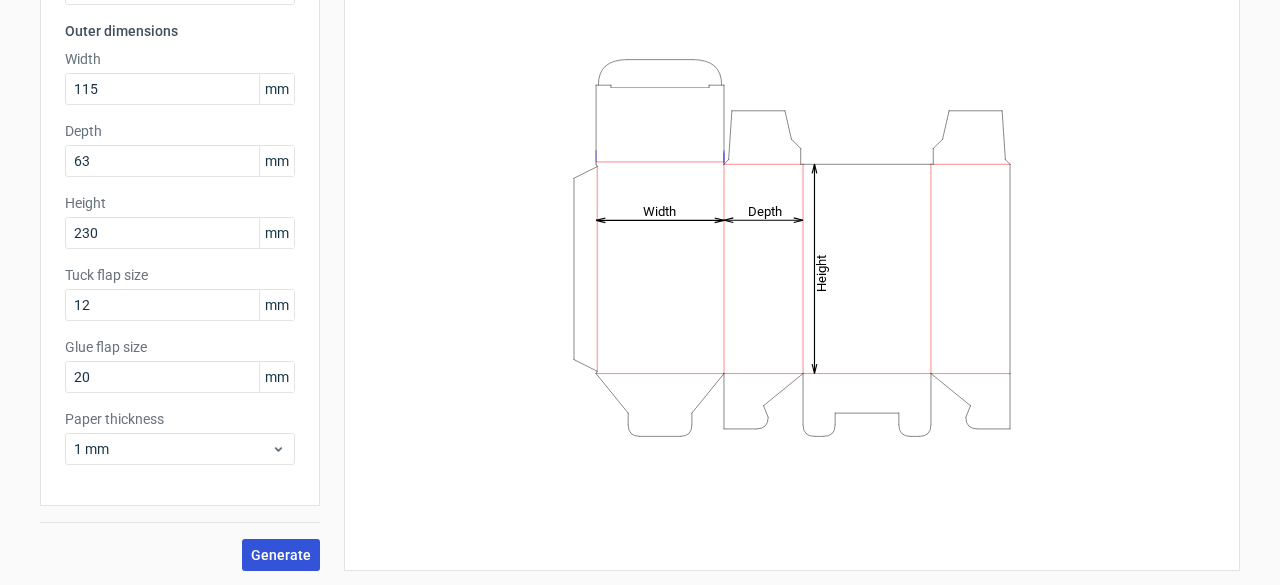 click on "Generate" at bounding box center (281, 555) 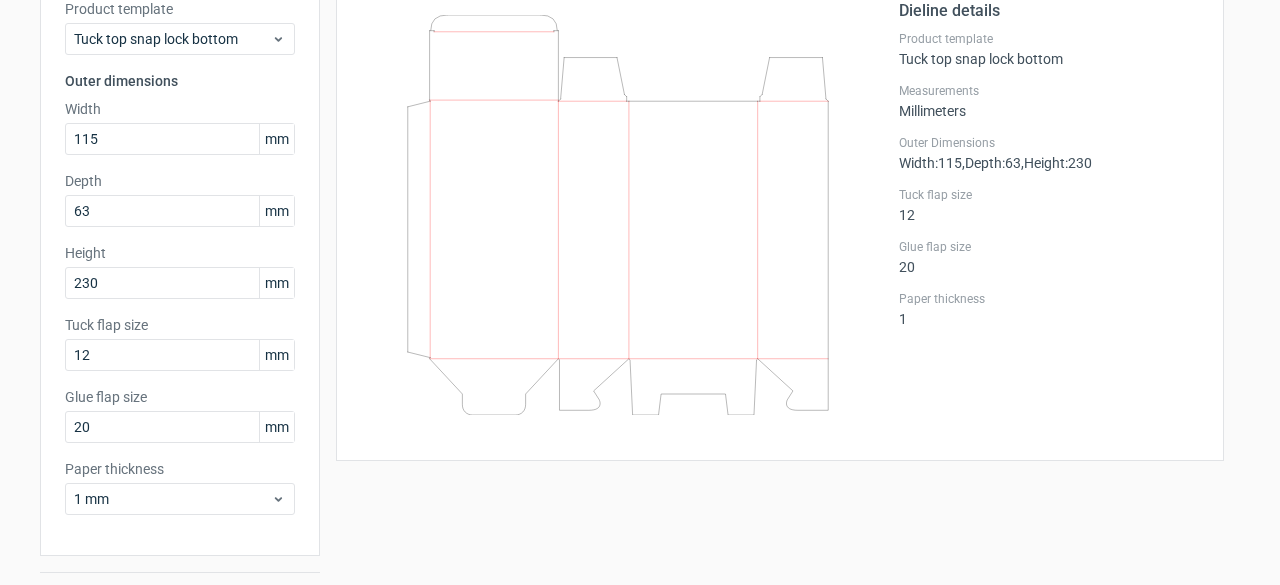 scroll, scrollTop: 146, scrollLeft: 0, axis: vertical 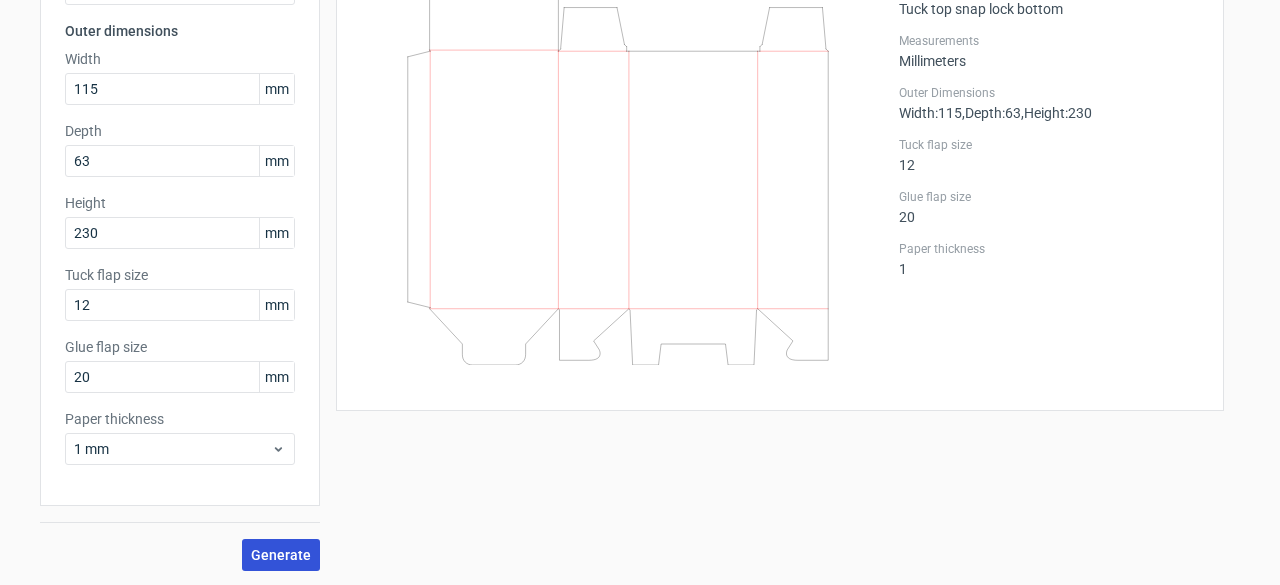 click on "Generate" at bounding box center (281, 555) 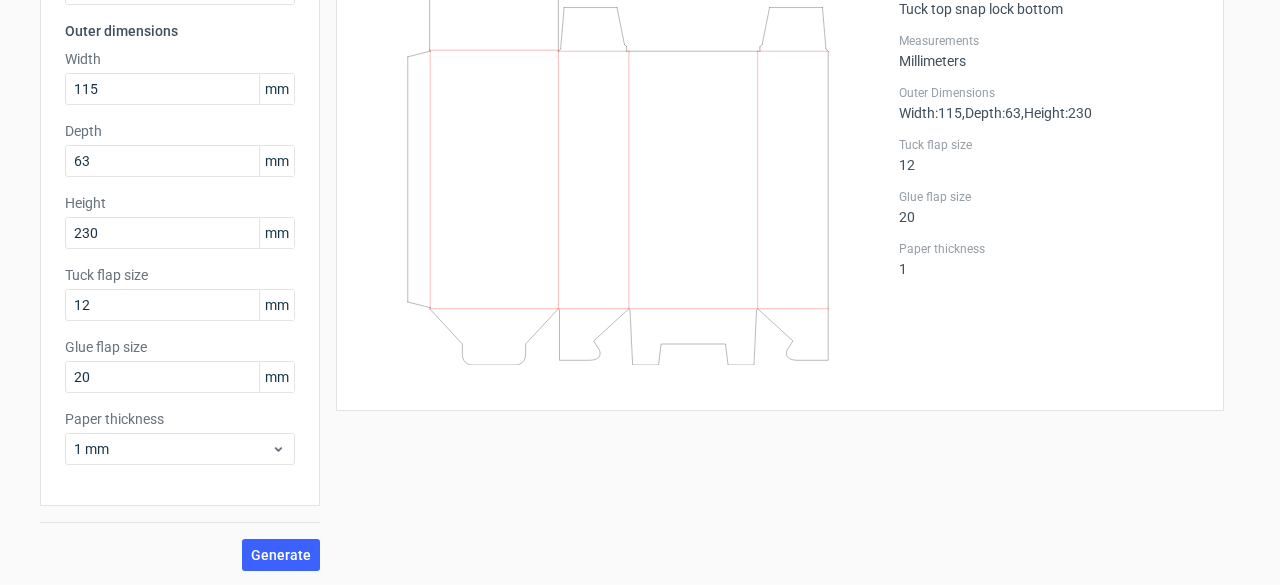 scroll, scrollTop: 0, scrollLeft: 0, axis: both 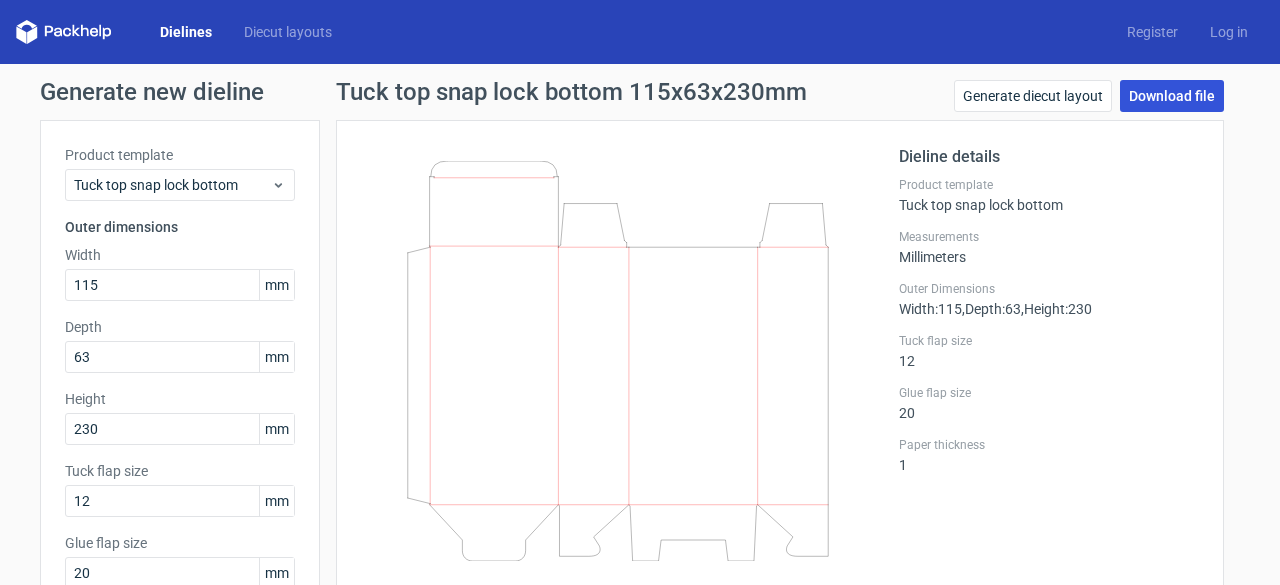 click on "Download file" at bounding box center [1172, 96] 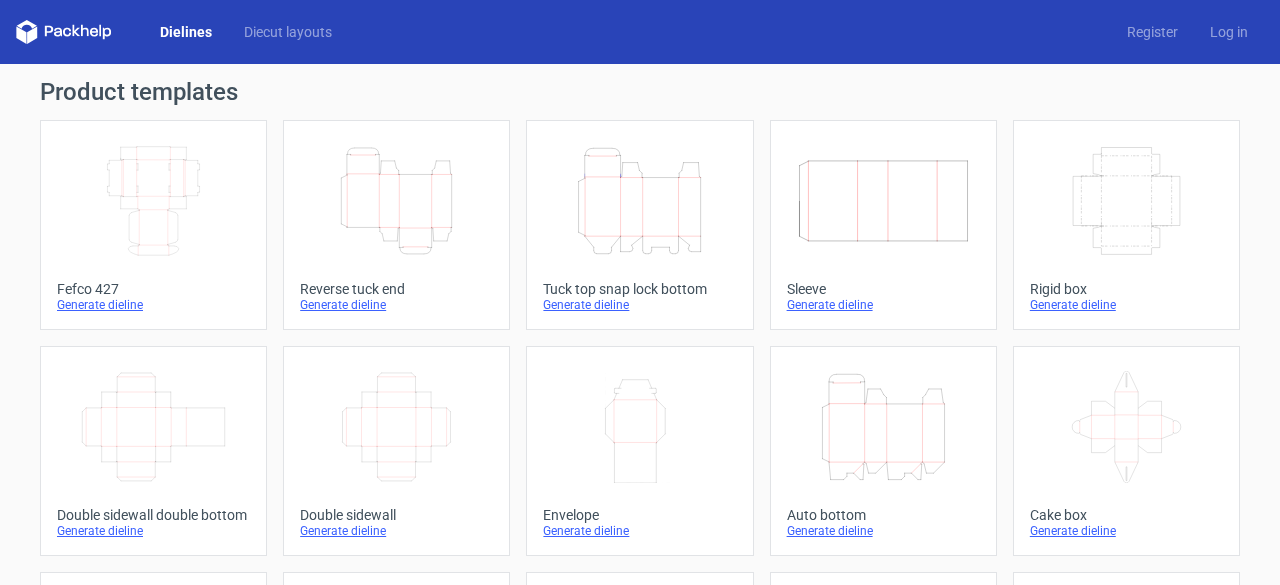scroll, scrollTop: 0, scrollLeft: 0, axis: both 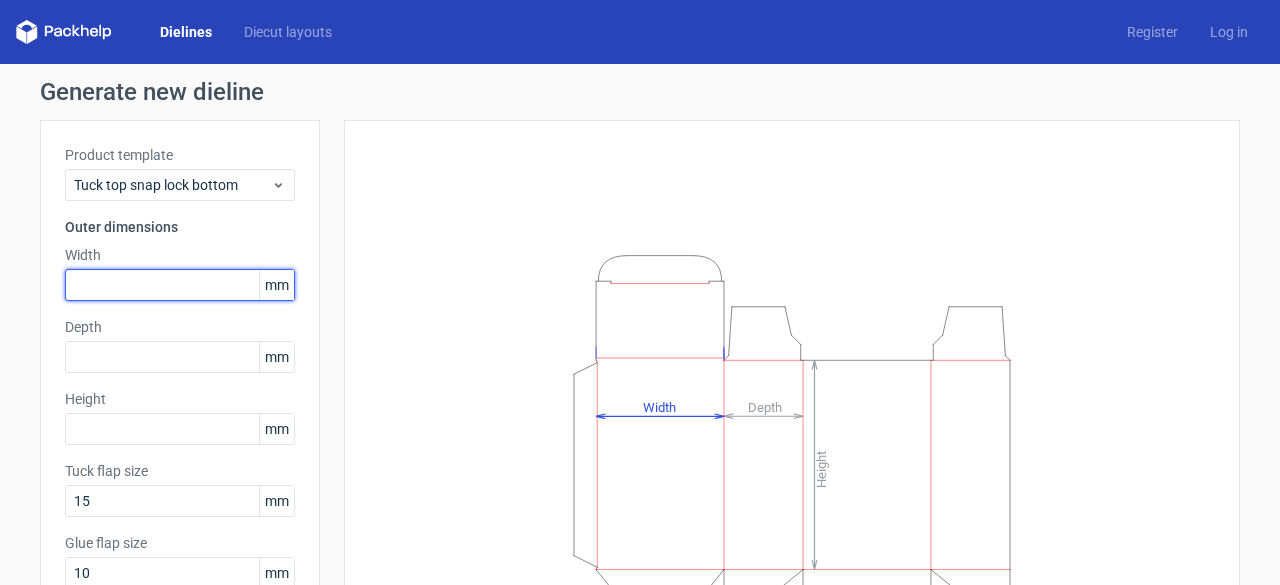 click at bounding box center (180, 285) 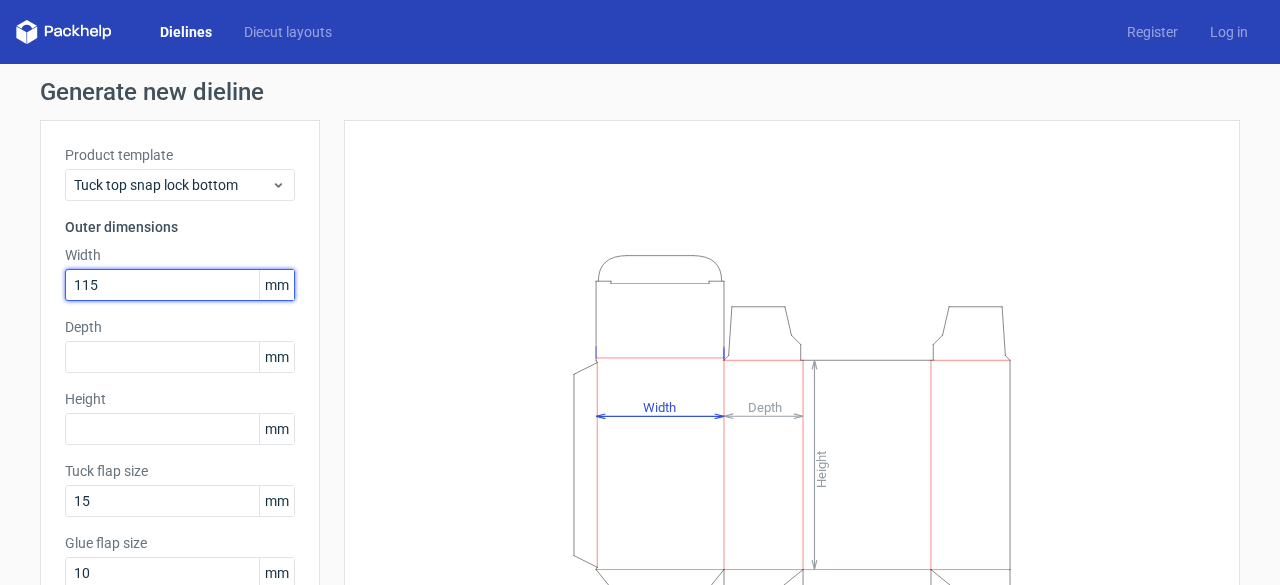 type on "115" 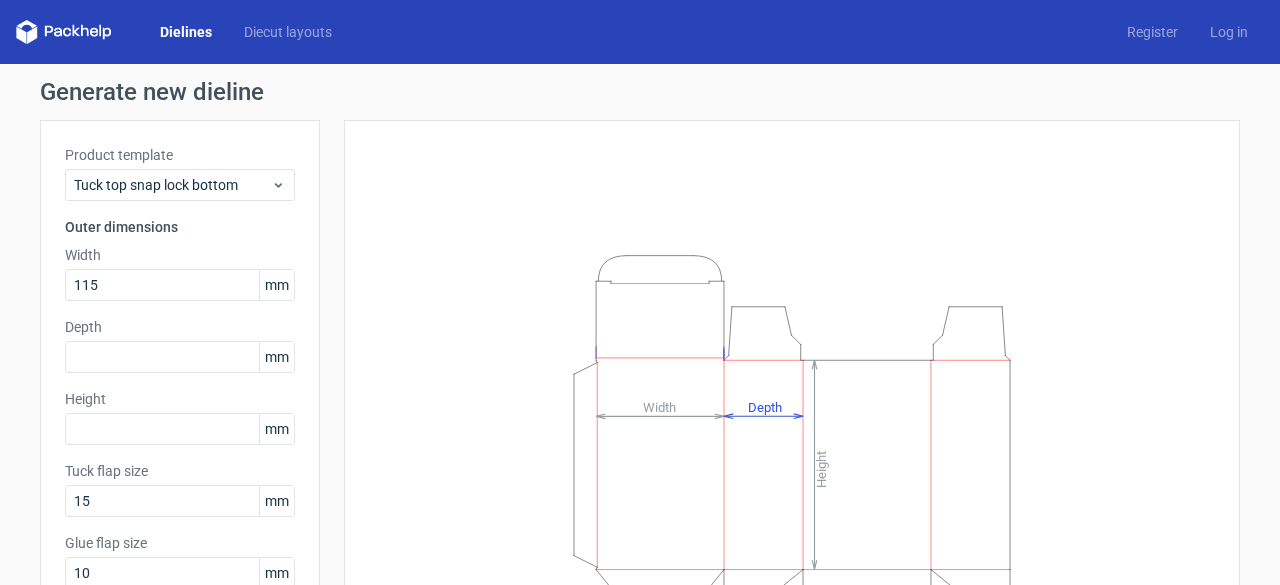 click on "mm" at bounding box center [276, 285] 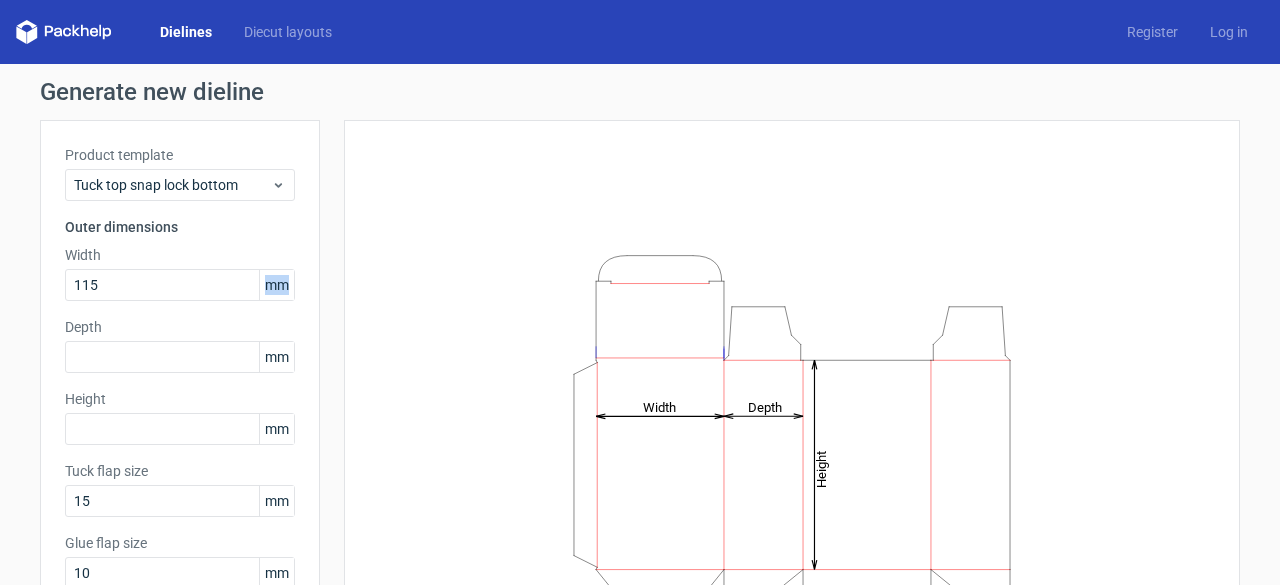 click on "mm" at bounding box center (276, 285) 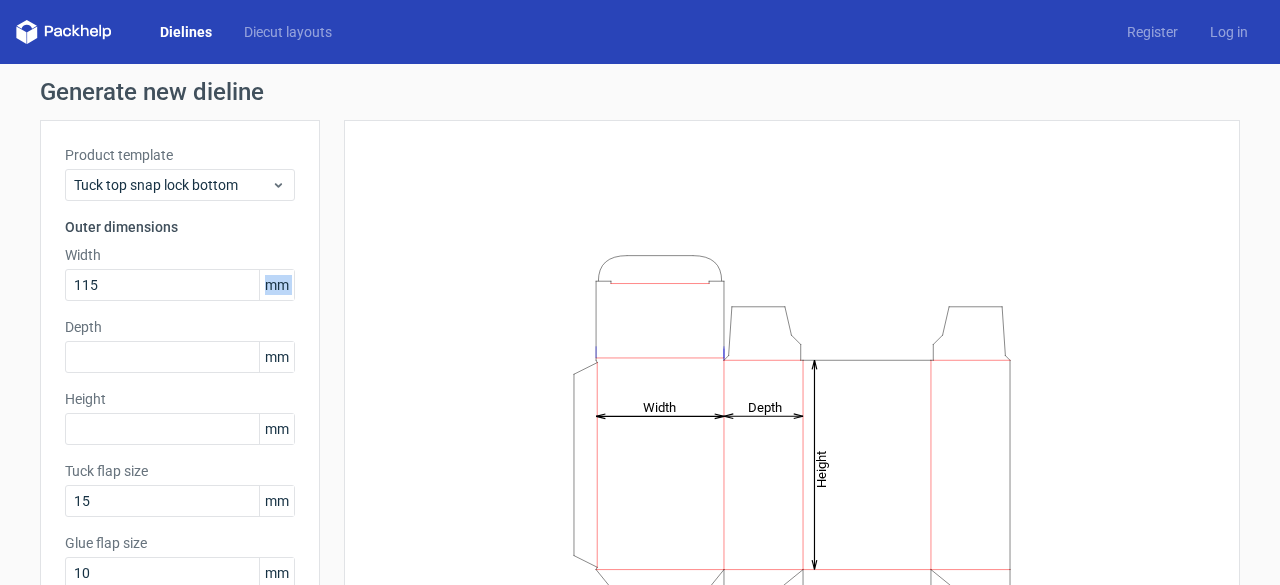 click on "mm" at bounding box center (276, 285) 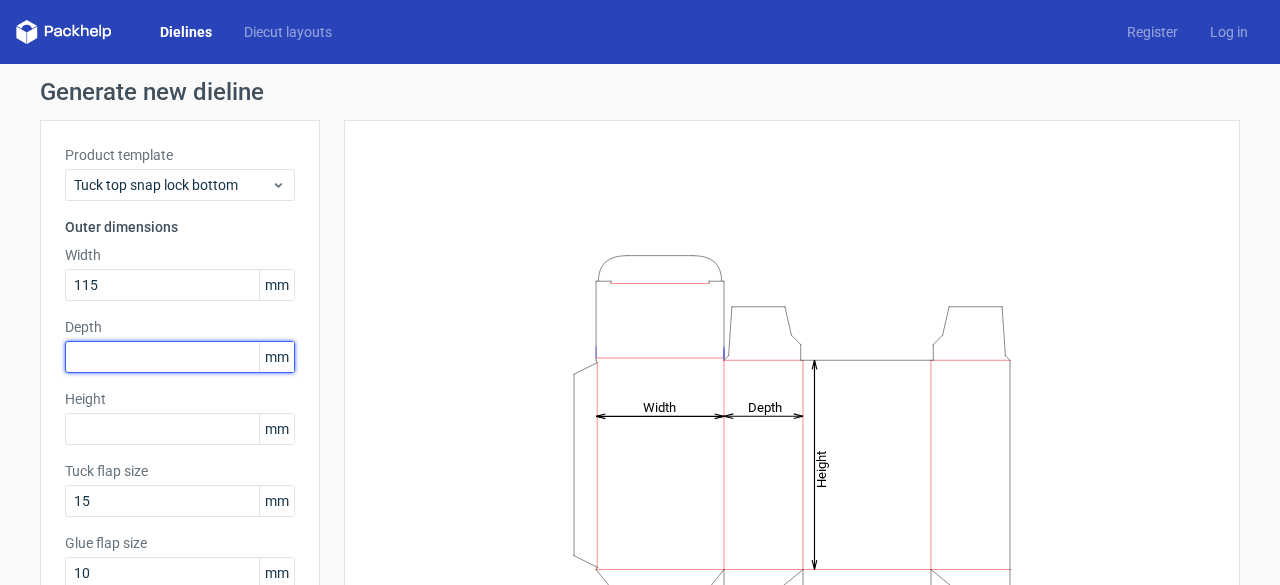 click at bounding box center [180, 357] 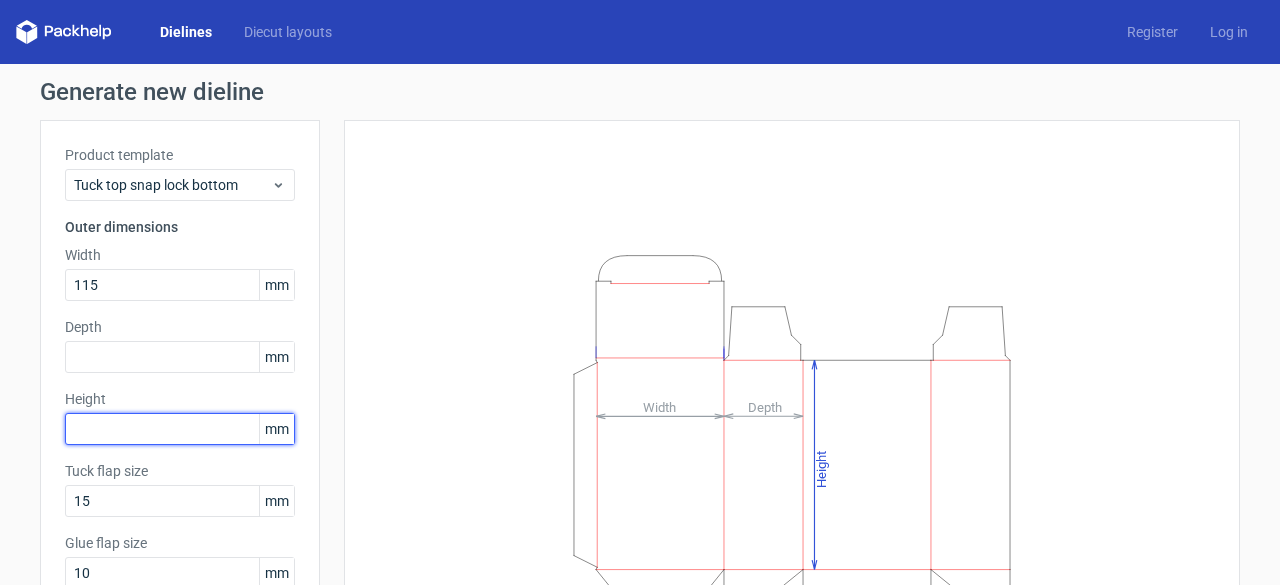 click at bounding box center (180, 429) 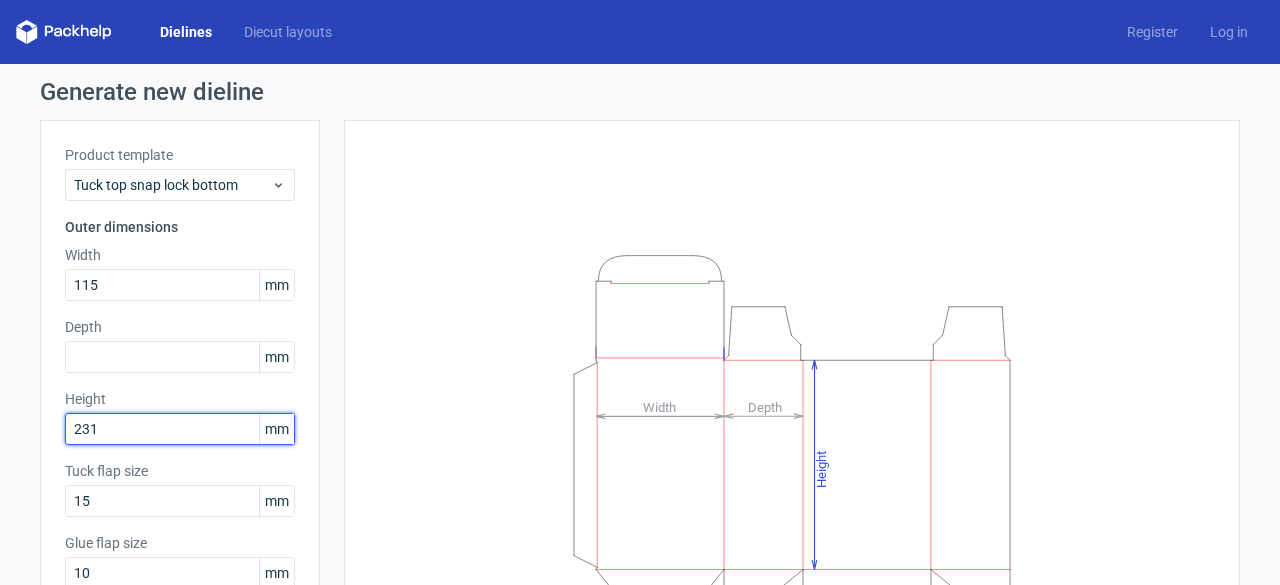 type on "231" 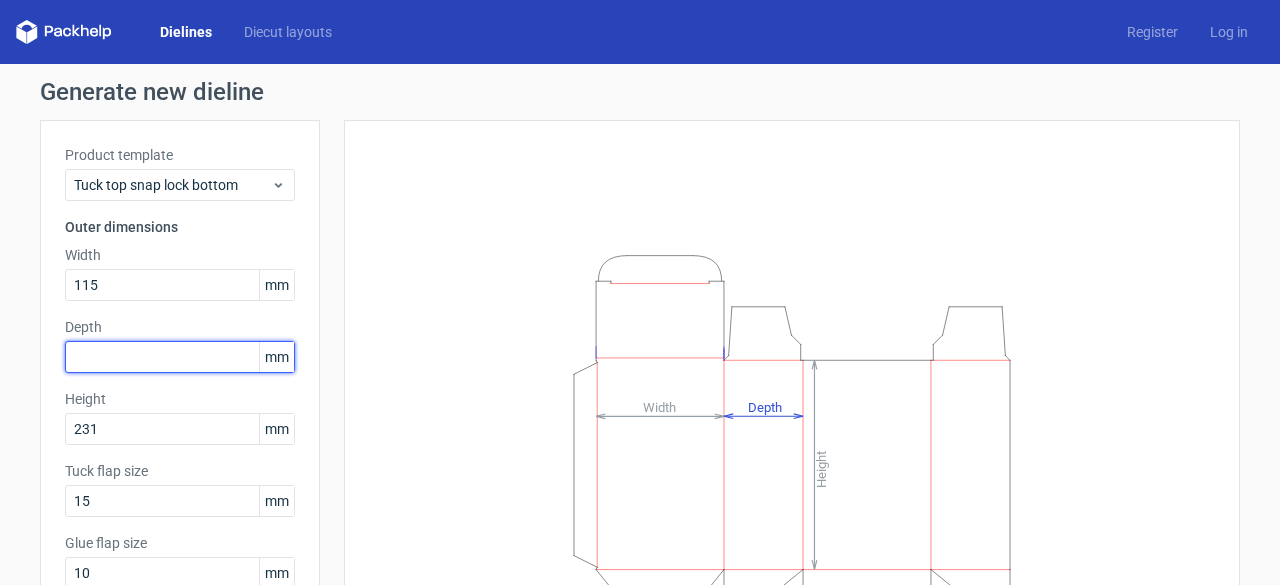 click at bounding box center (180, 357) 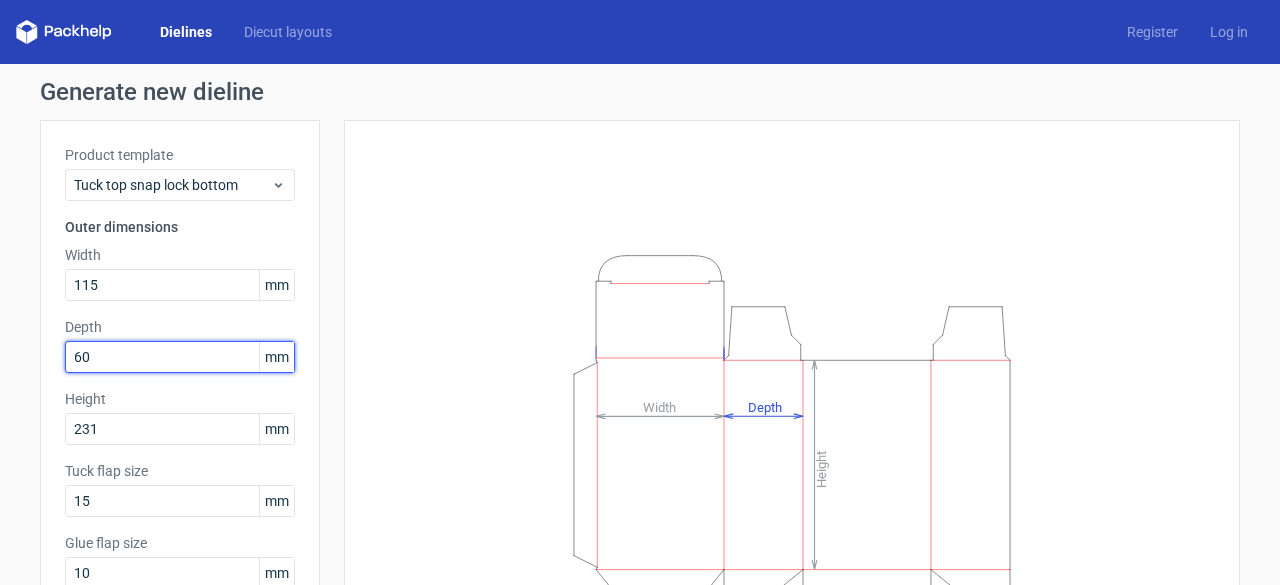 type on "60" 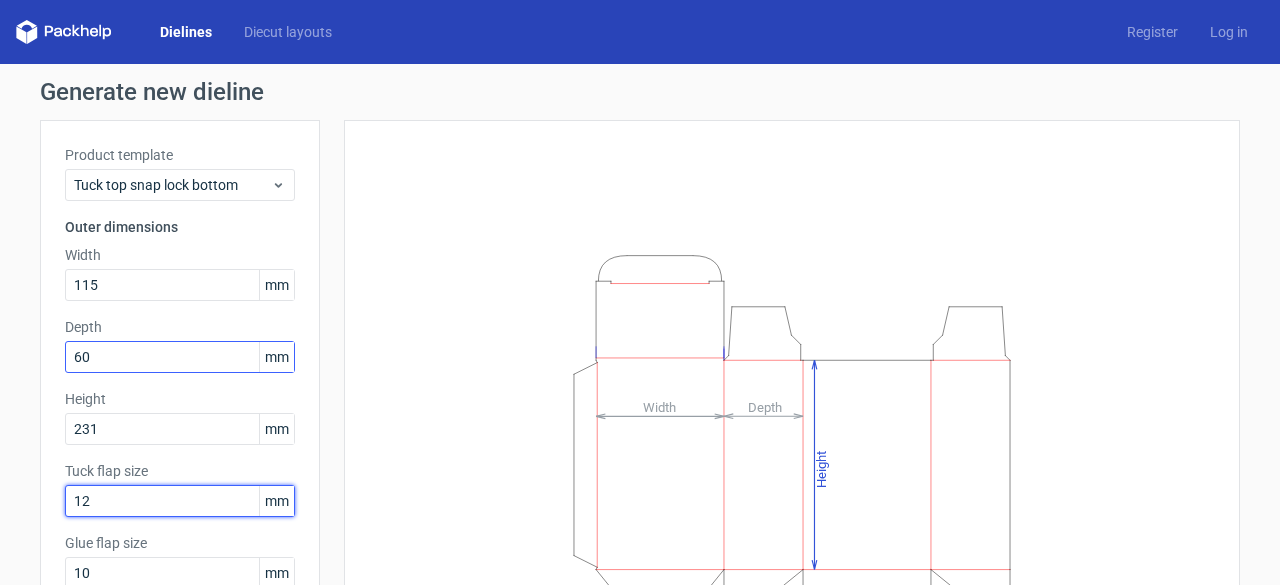 type on "12" 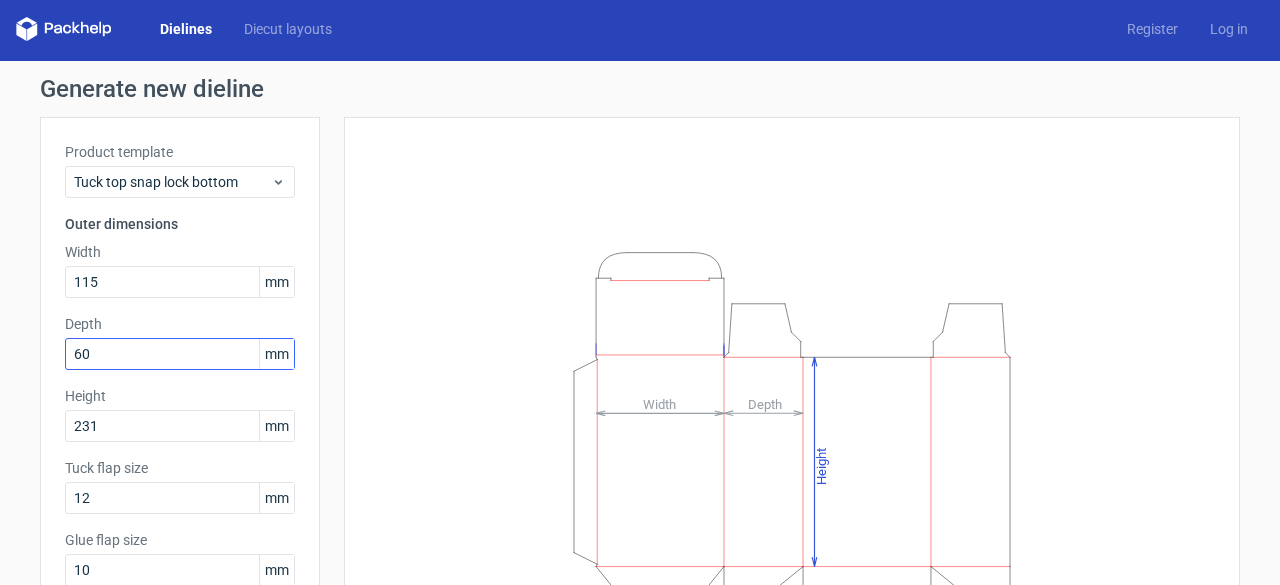 scroll, scrollTop: 196, scrollLeft: 0, axis: vertical 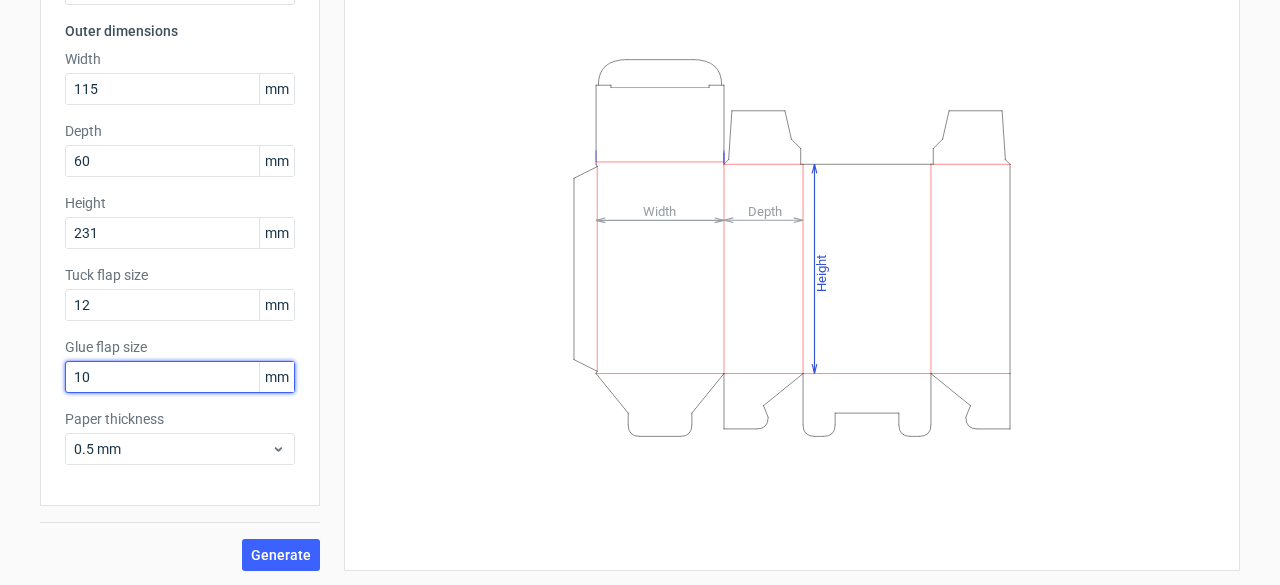 click on "10" at bounding box center [180, 377] 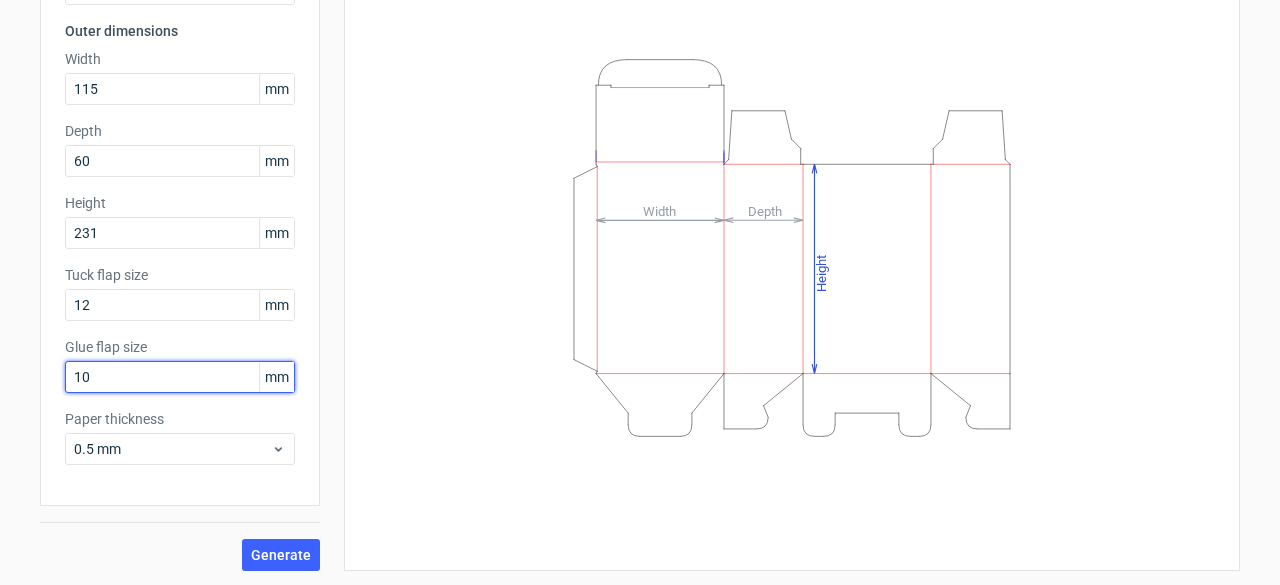 type on "1" 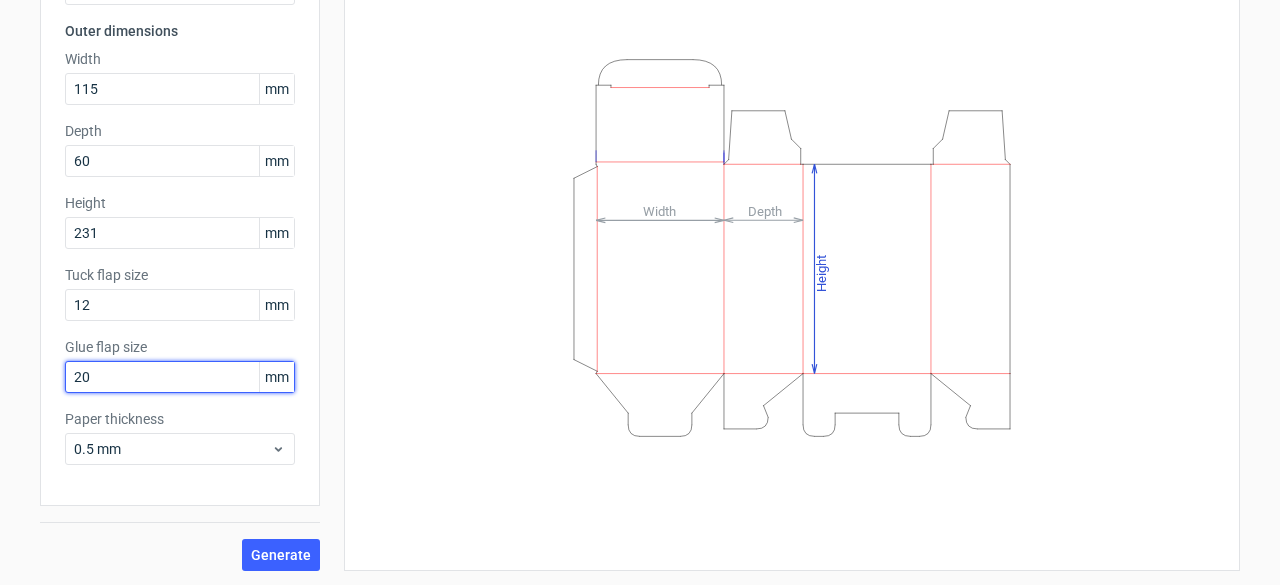 type on "20" 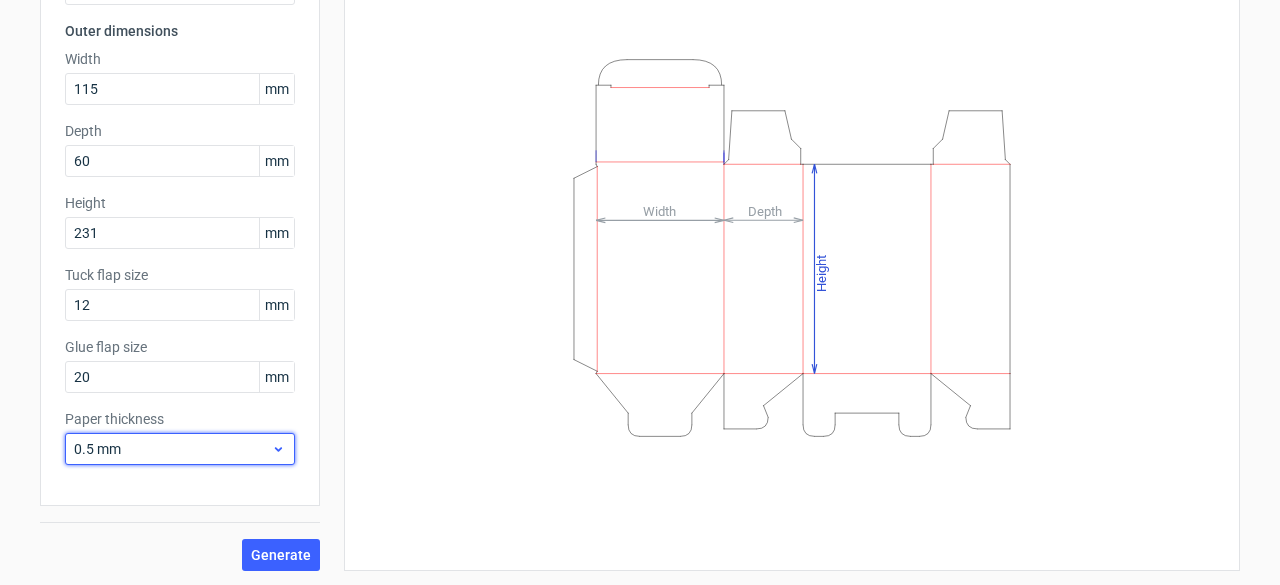 click on "0.5 mm" at bounding box center [172, 449] 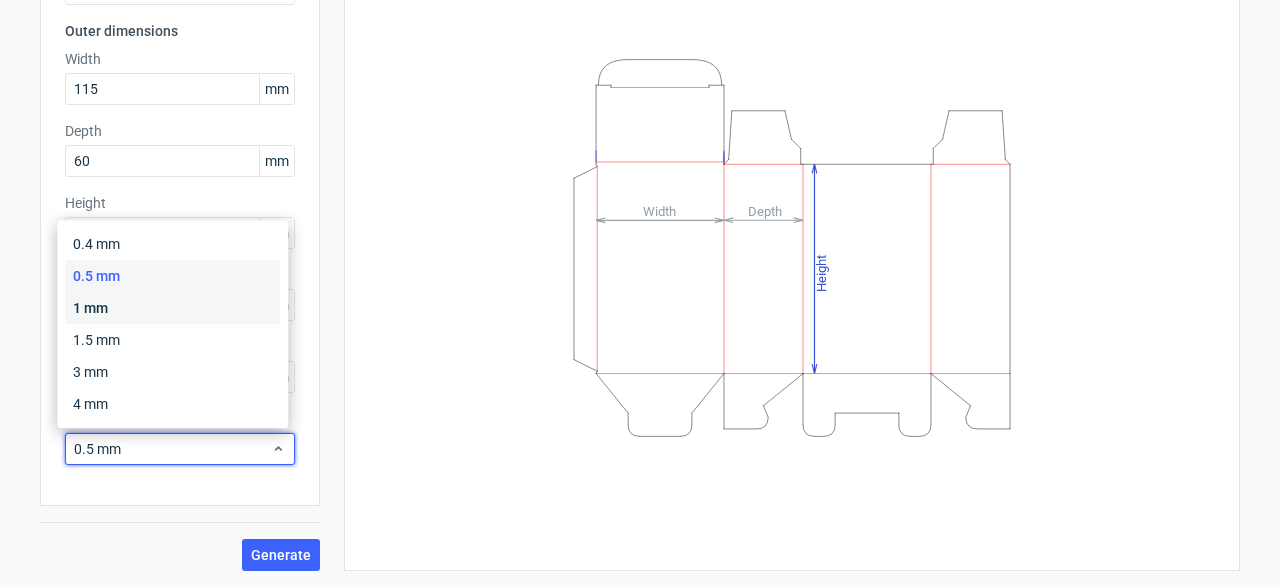 click on "1 mm" at bounding box center [172, 308] 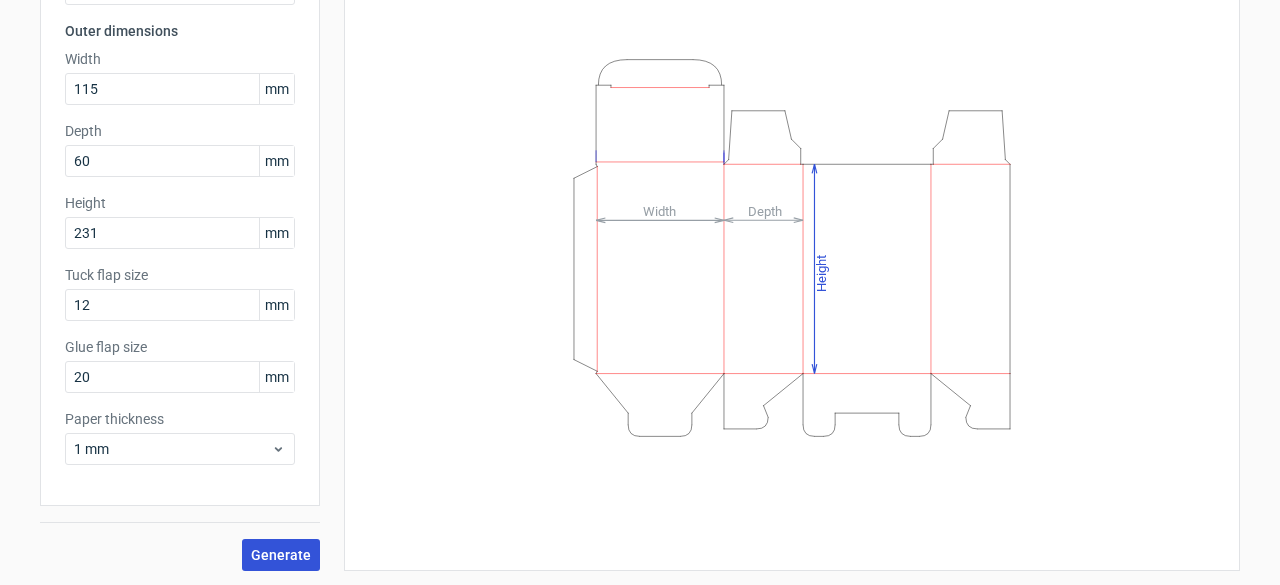 click on "Generate" at bounding box center [281, 555] 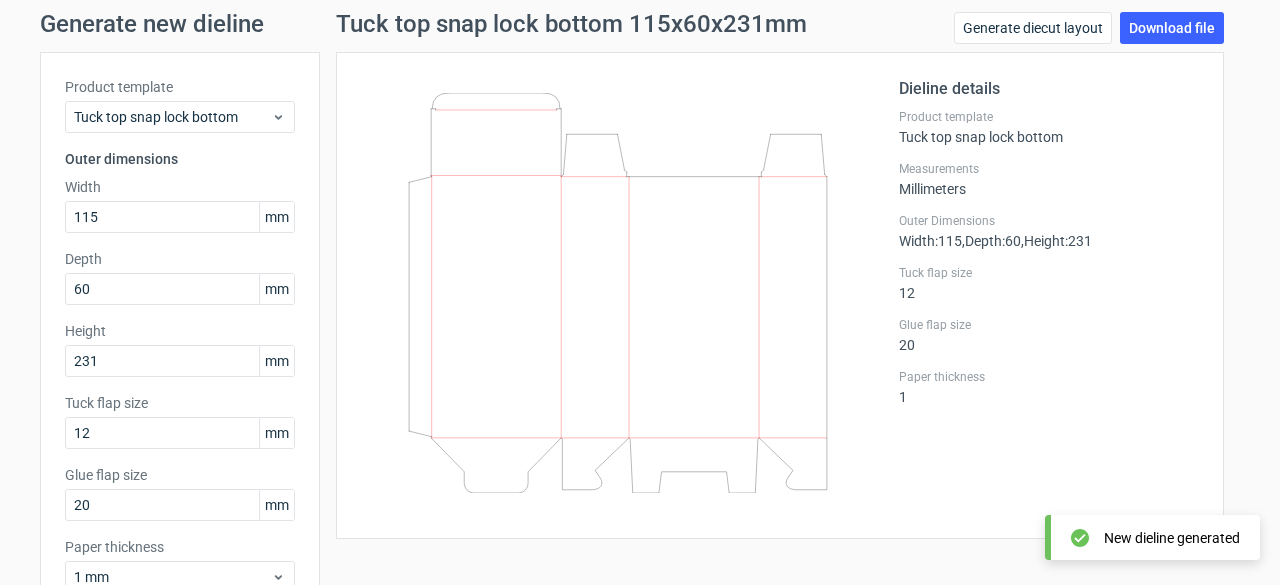 scroll, scrollTop: 0, scrollLeft: 0, axis: both 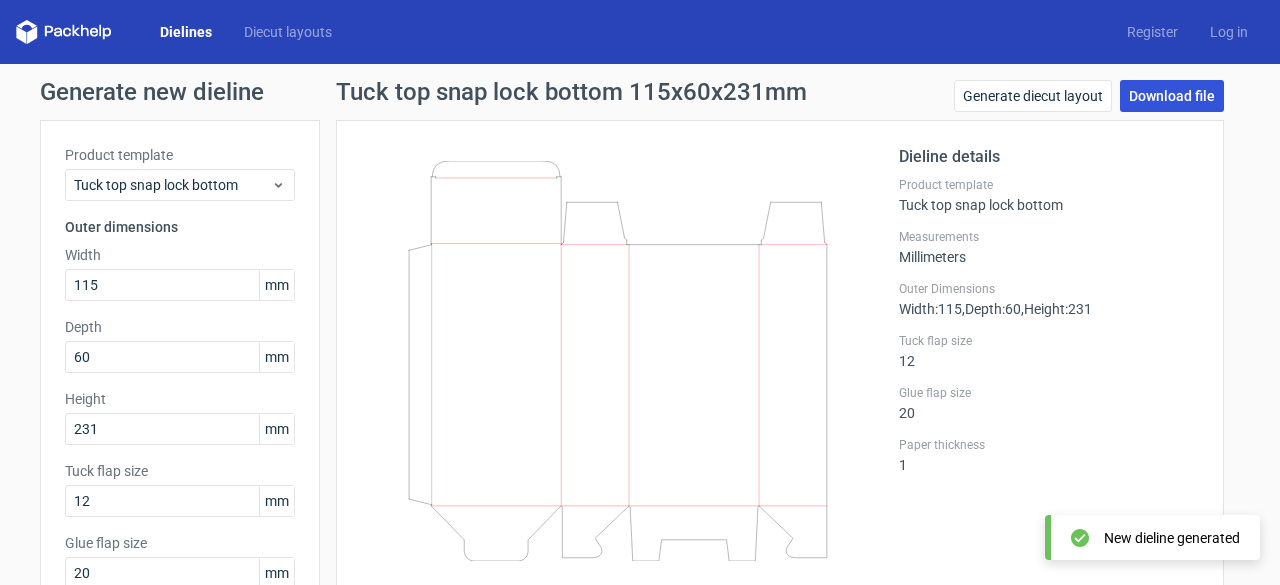 click on "Download file" at bounding box center (1172, 96) 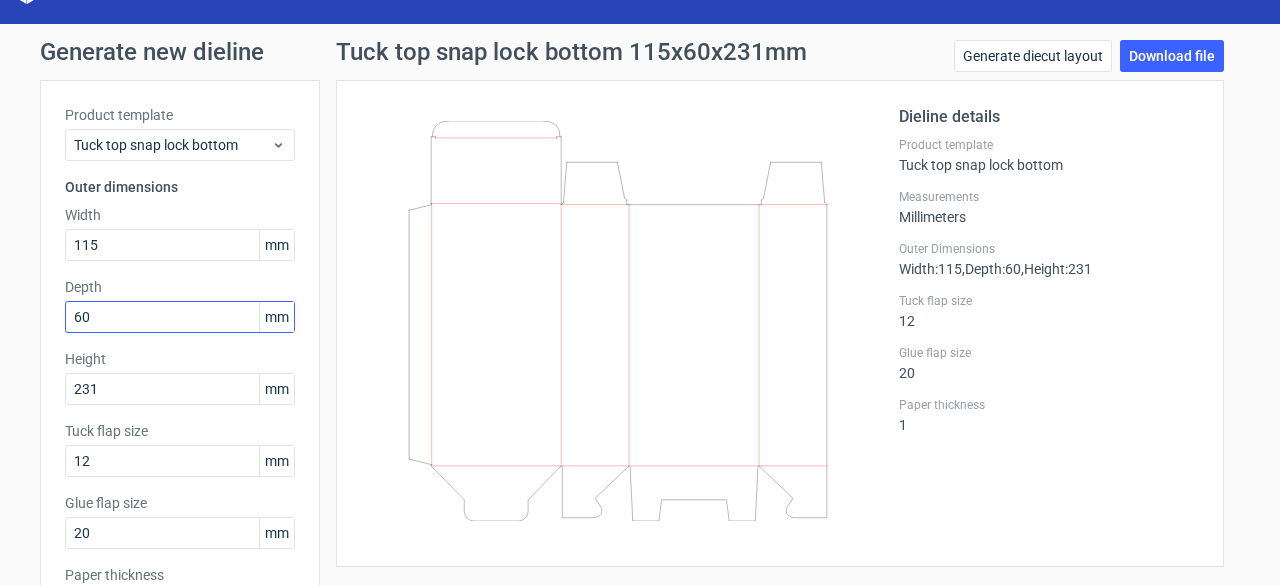 scroll, scrollTop: 196, scrollLeft: 0, axis: vertical 